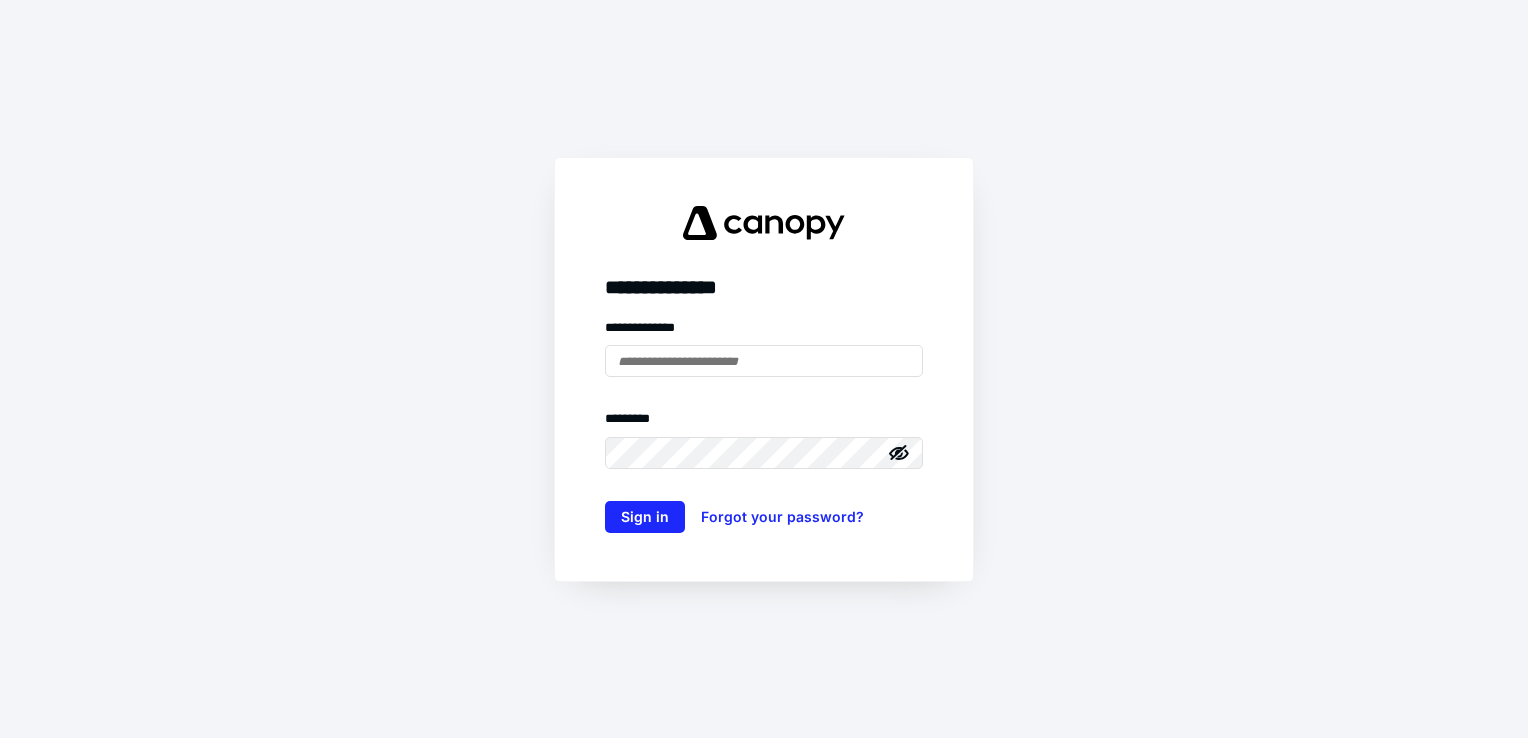 scroll, scrollTop: 0, scrollLeft: 0, axis: both 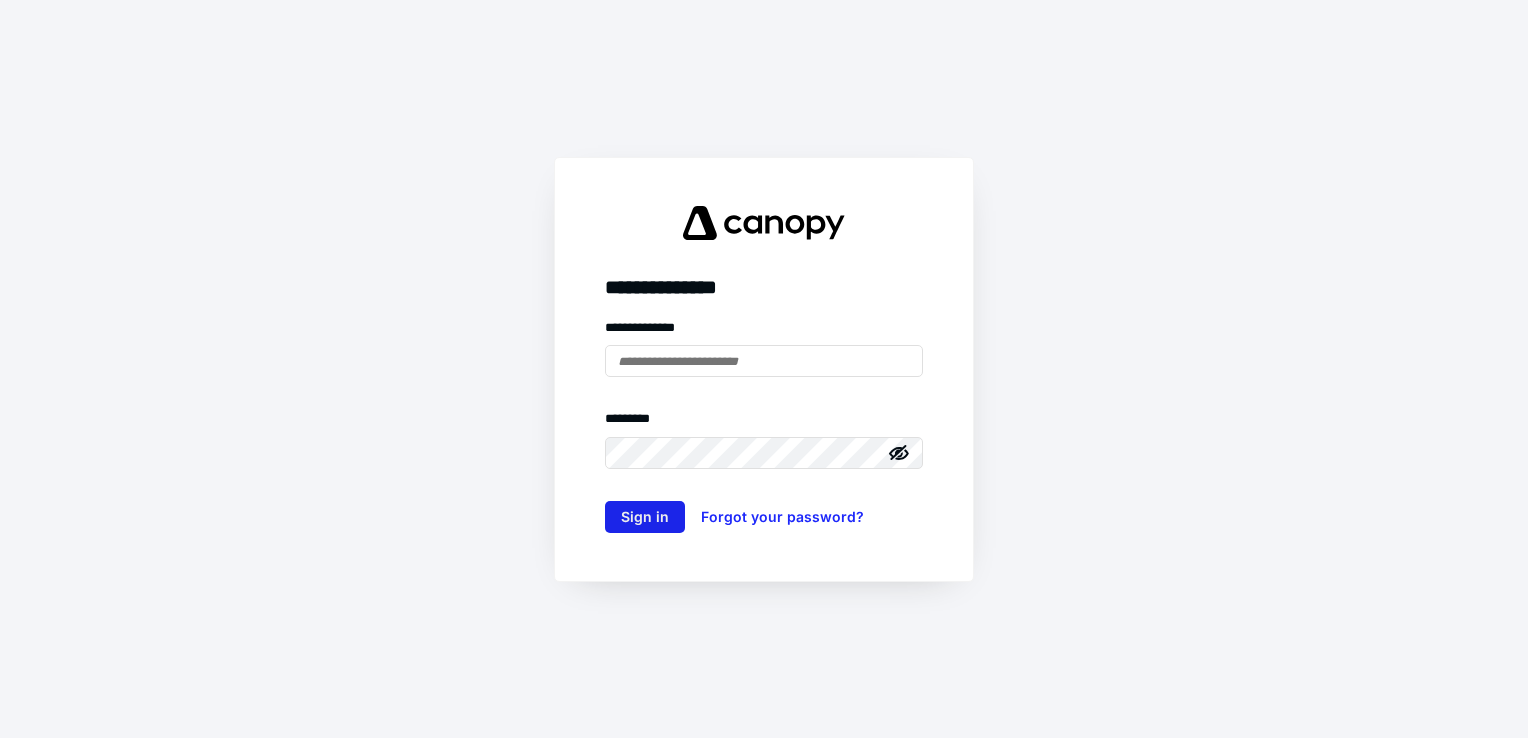 type on "**********" 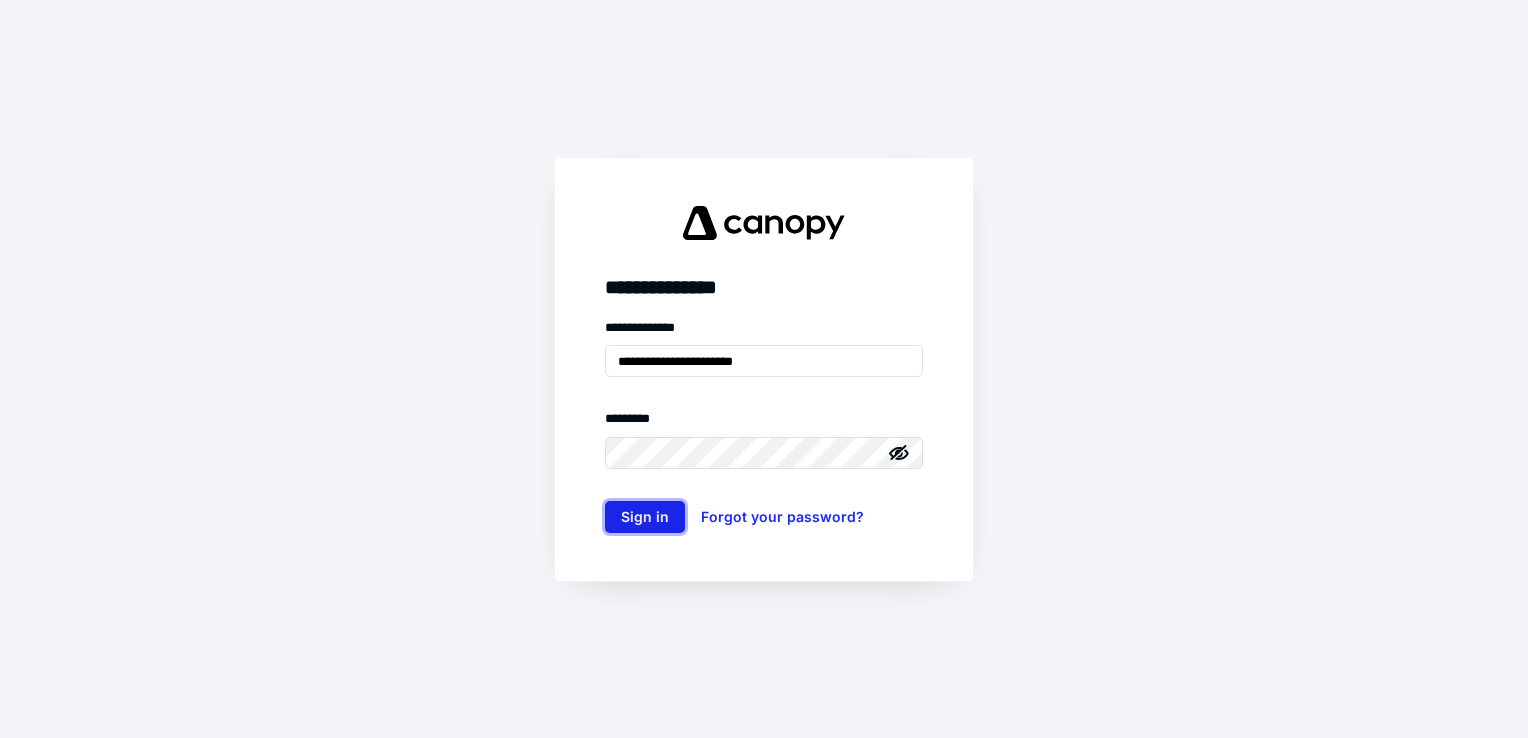 click on "Sign in" at bounding box center [645, 517] 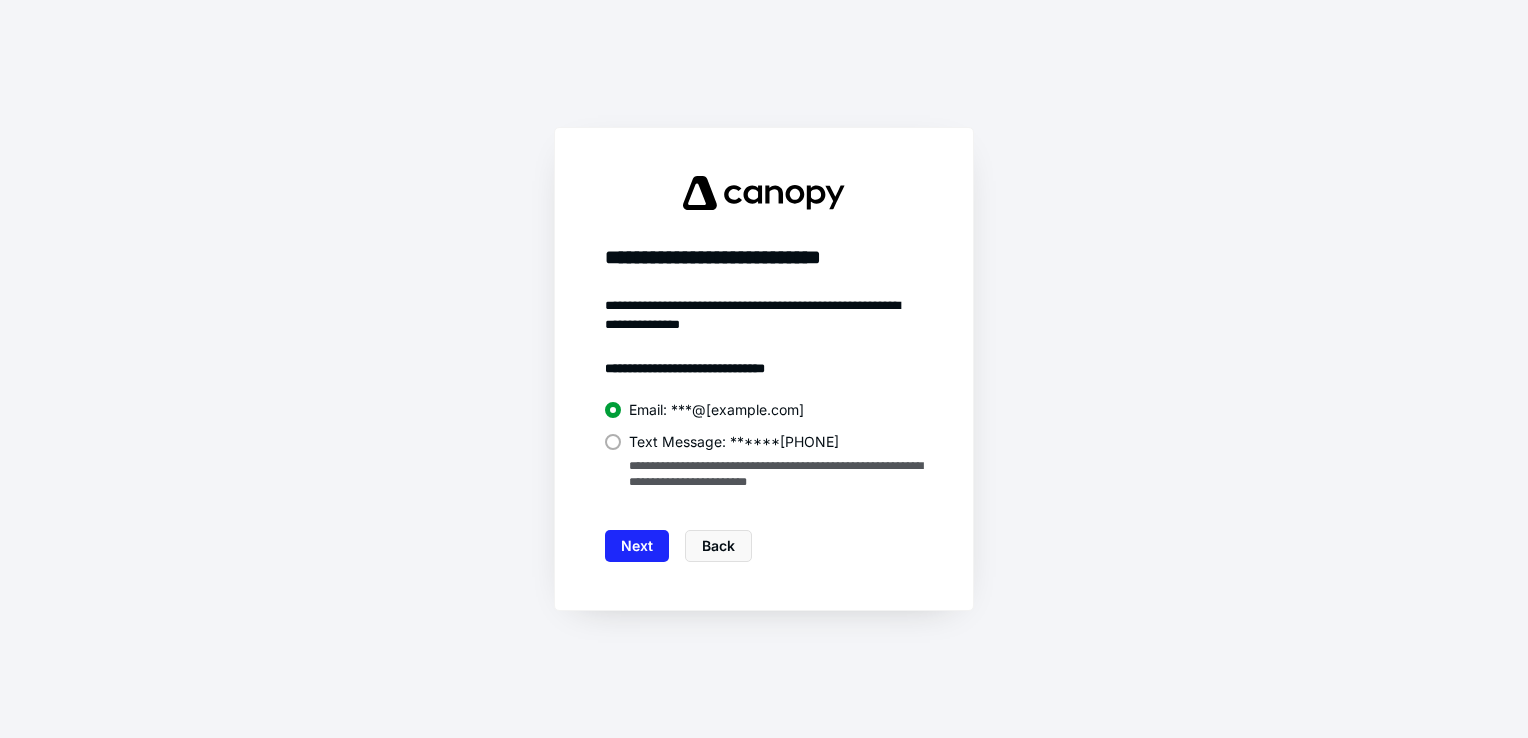 click at bounding box center (613, 442) 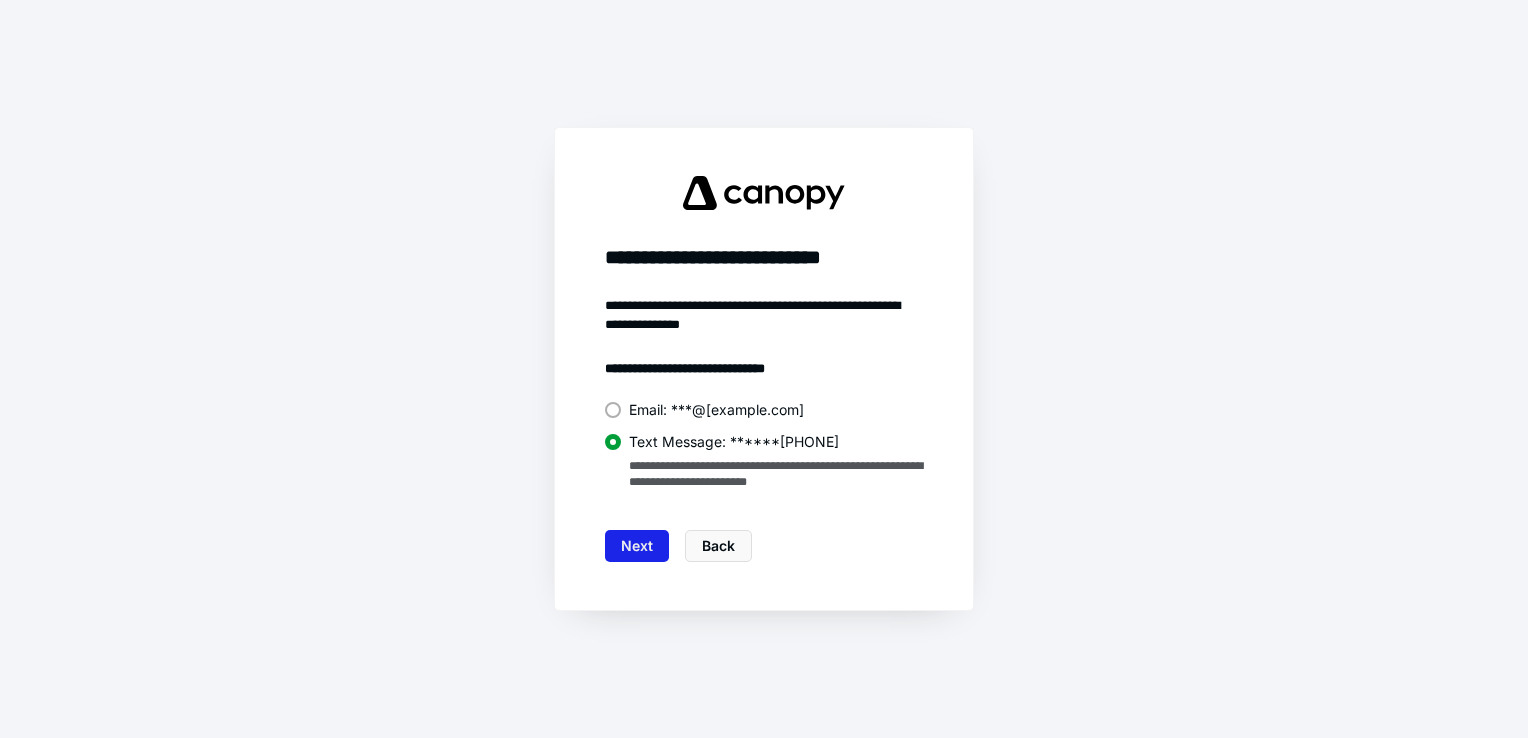 click on "Next" at bounding box center [637, 546] 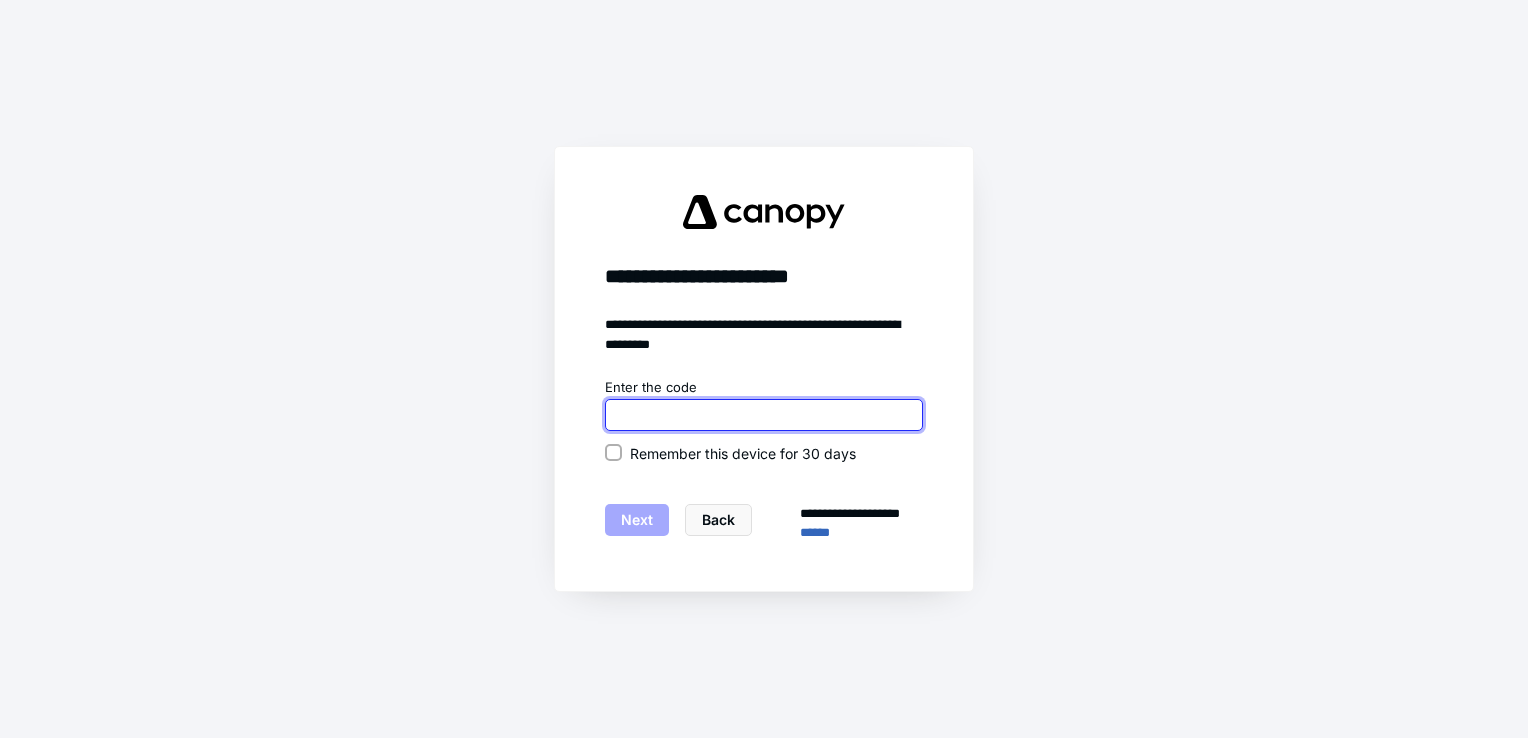 click at bounding box center (764, 415) 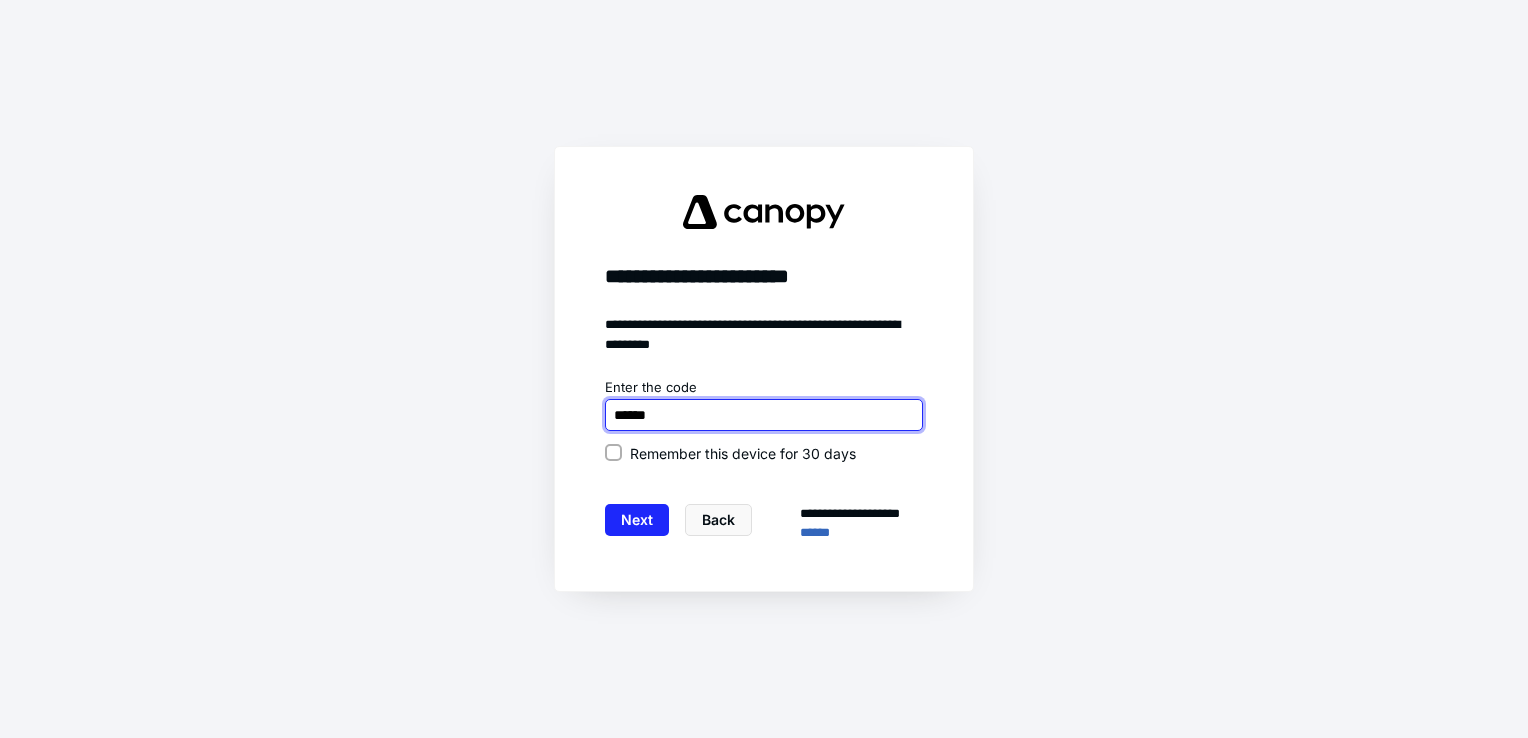 type on "******" 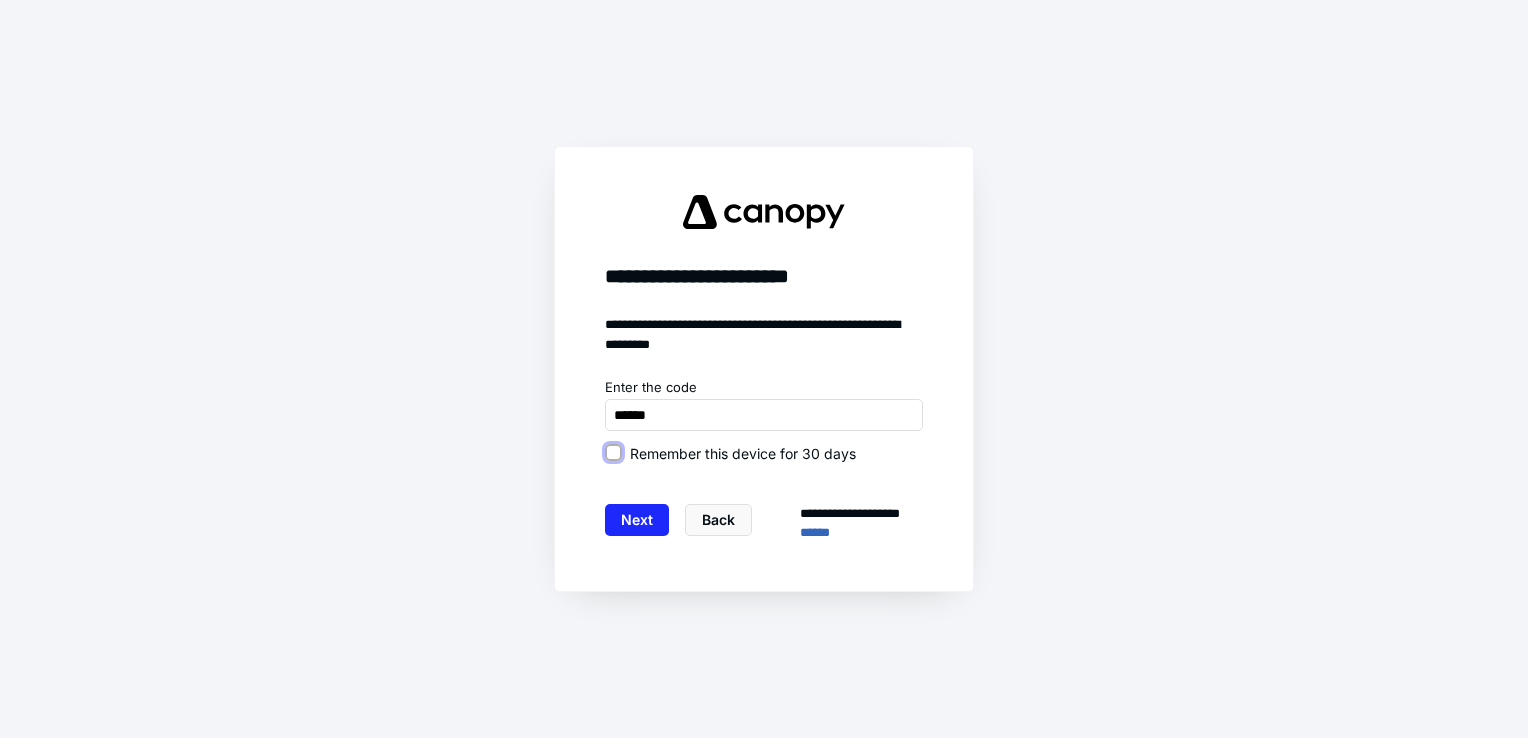 click on "Remember this device for 30 days" at bounding box center (613, 453) 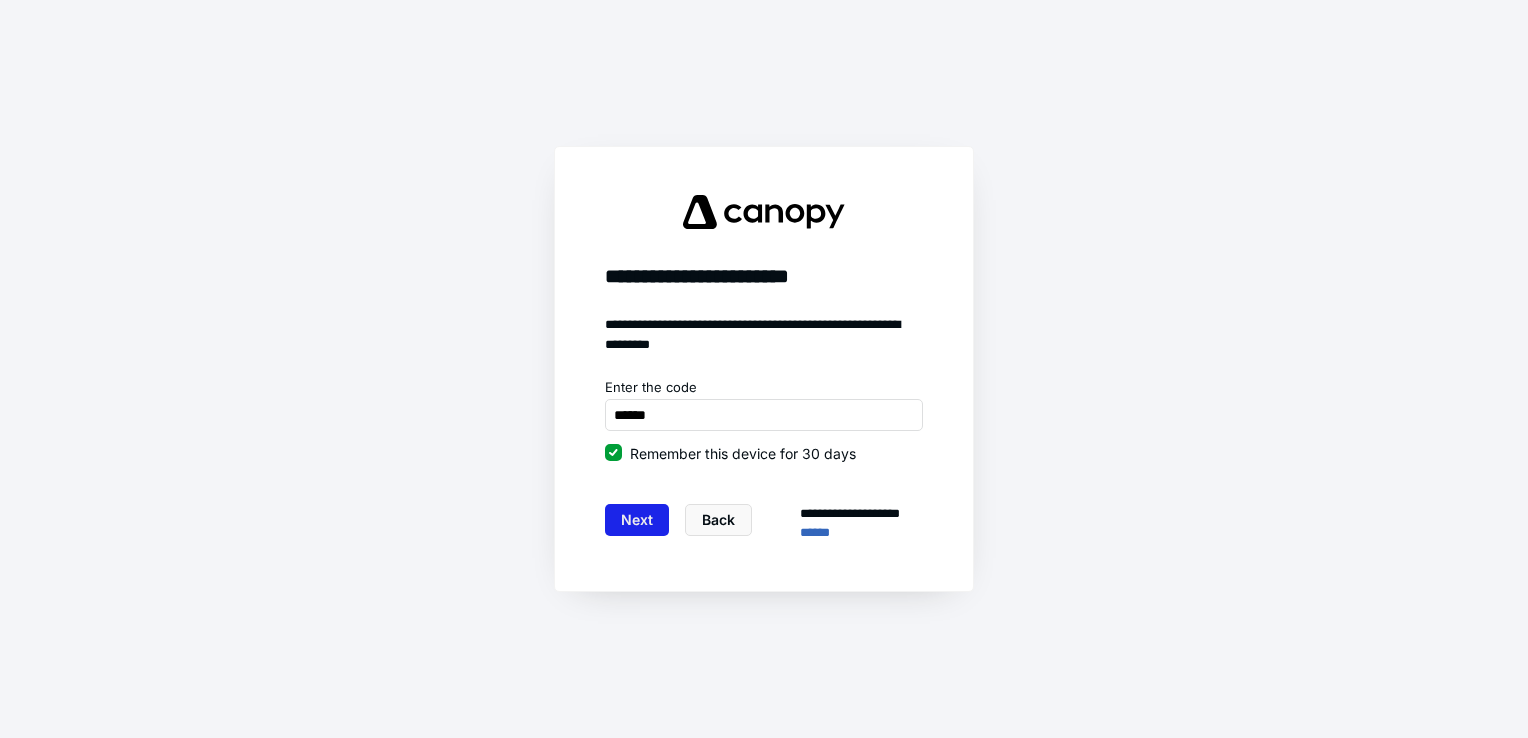 click on "Next" at bounding box center [637, 520] 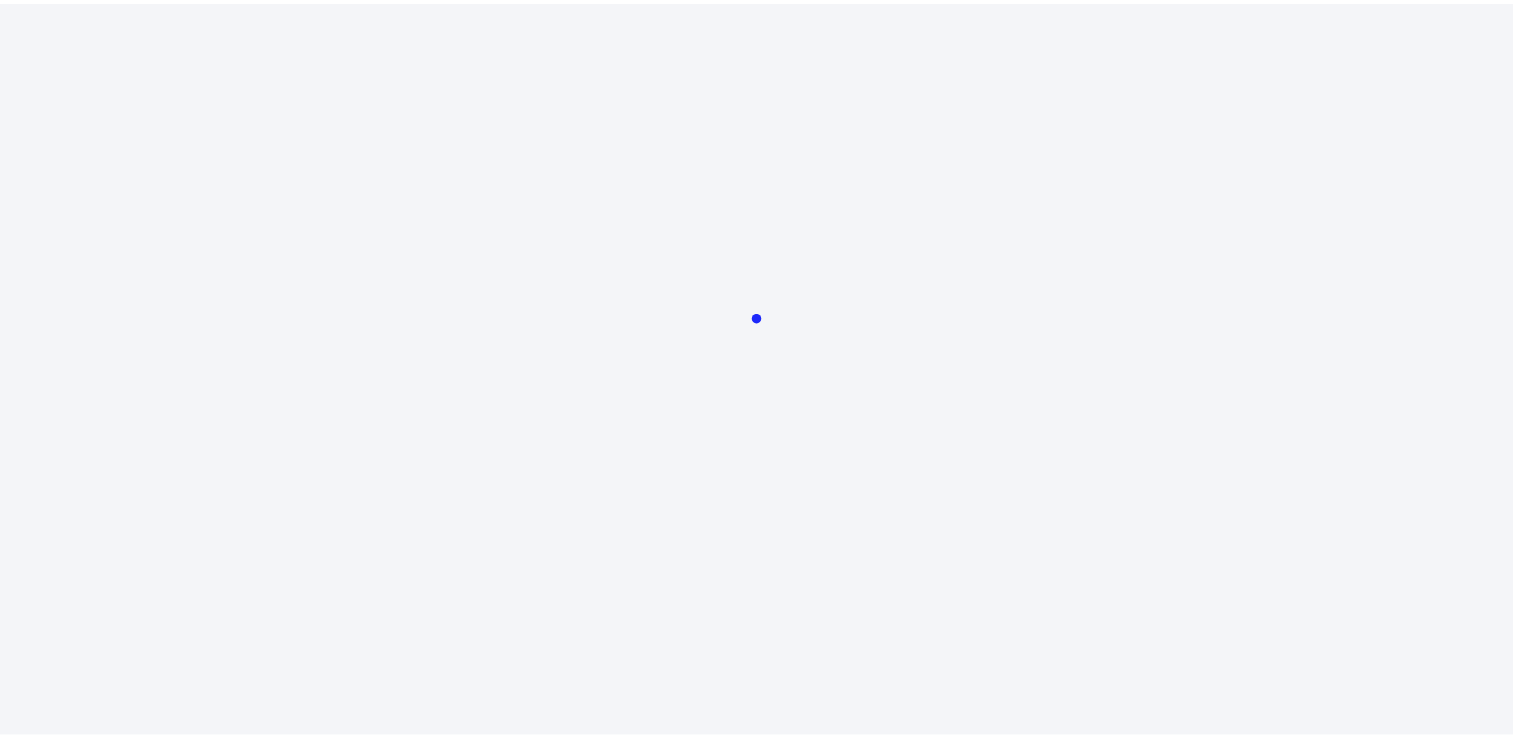 scroll, scrollTop: 0, scrollLeft: 0, axis: both 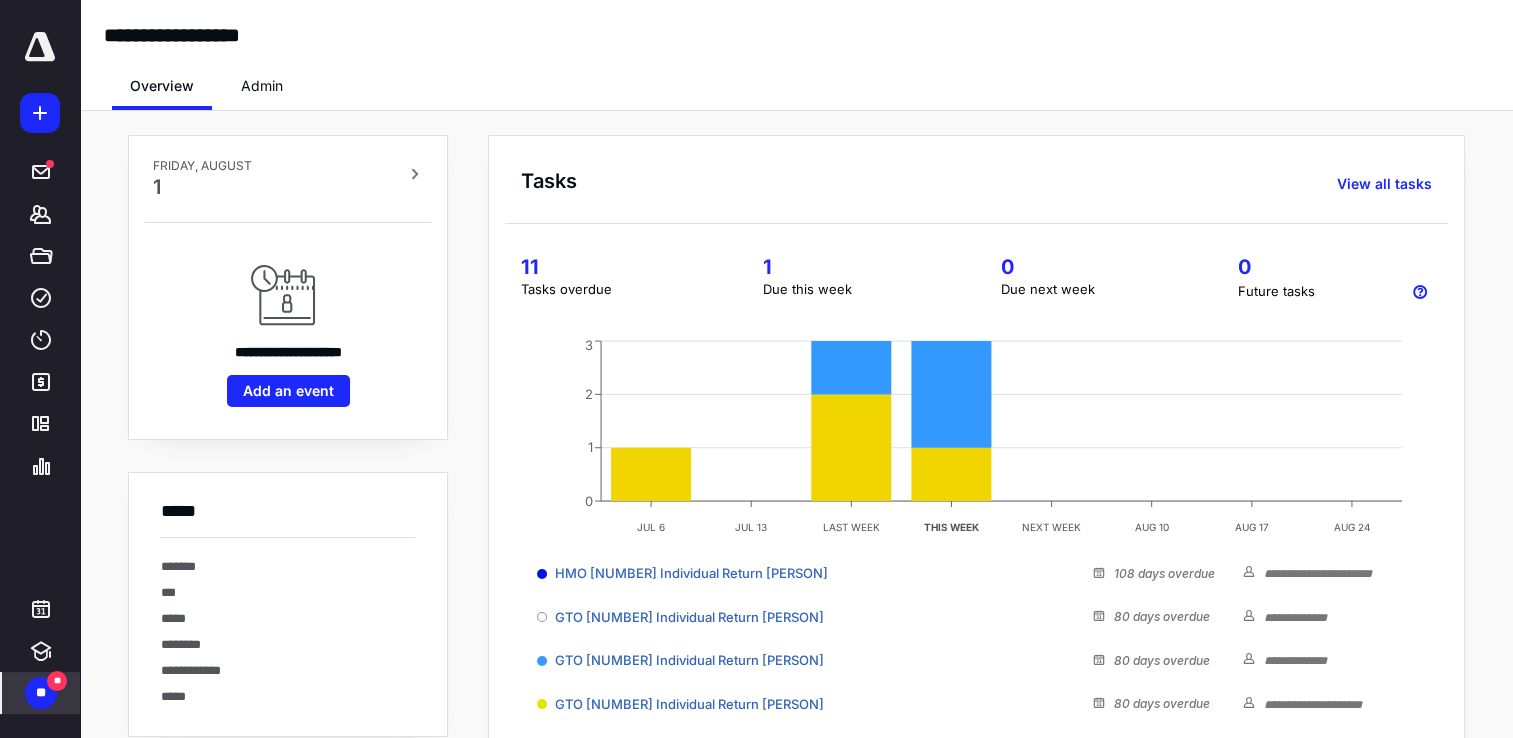 click on "**" at bounding box center (57, 681) 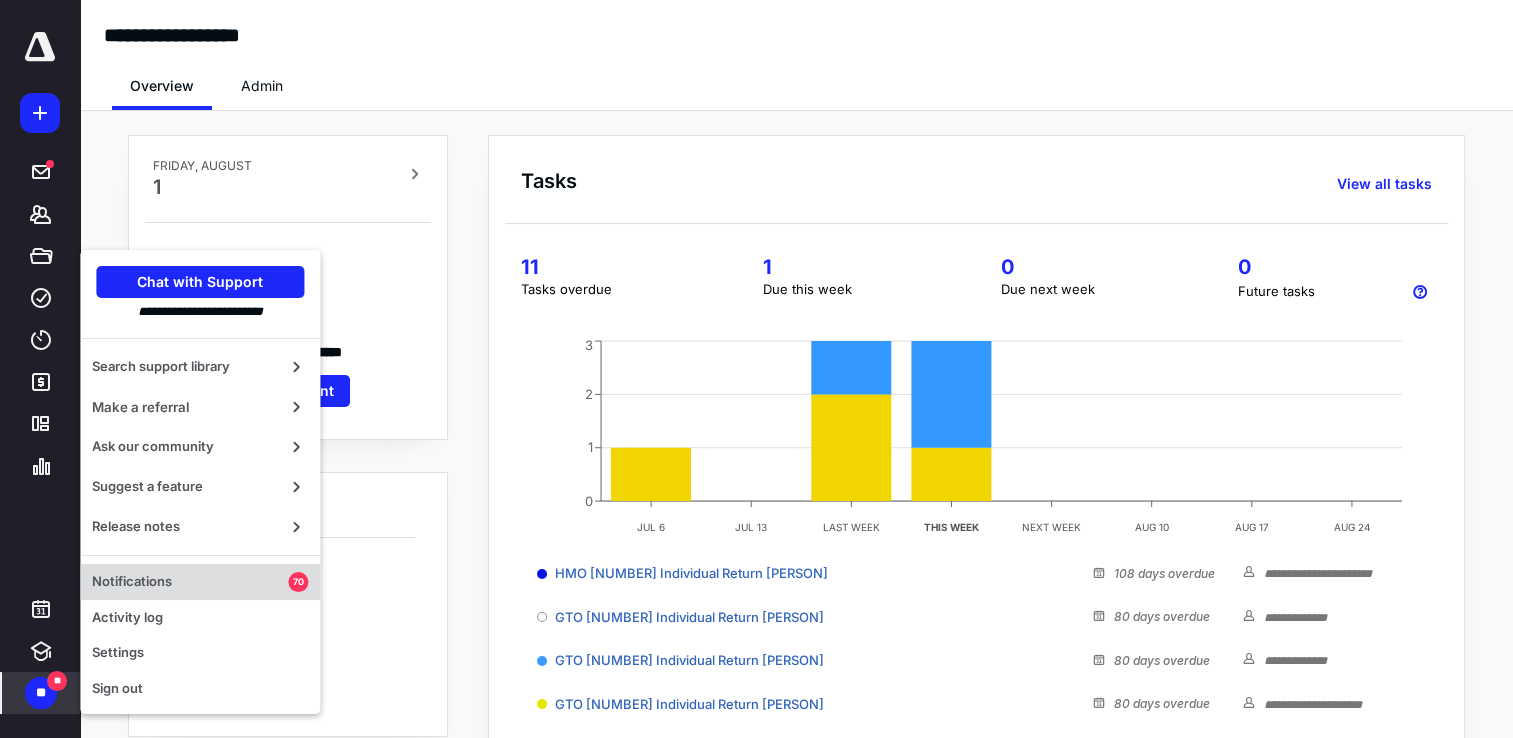 click on "Notifications" at bounding box center [190, 582] 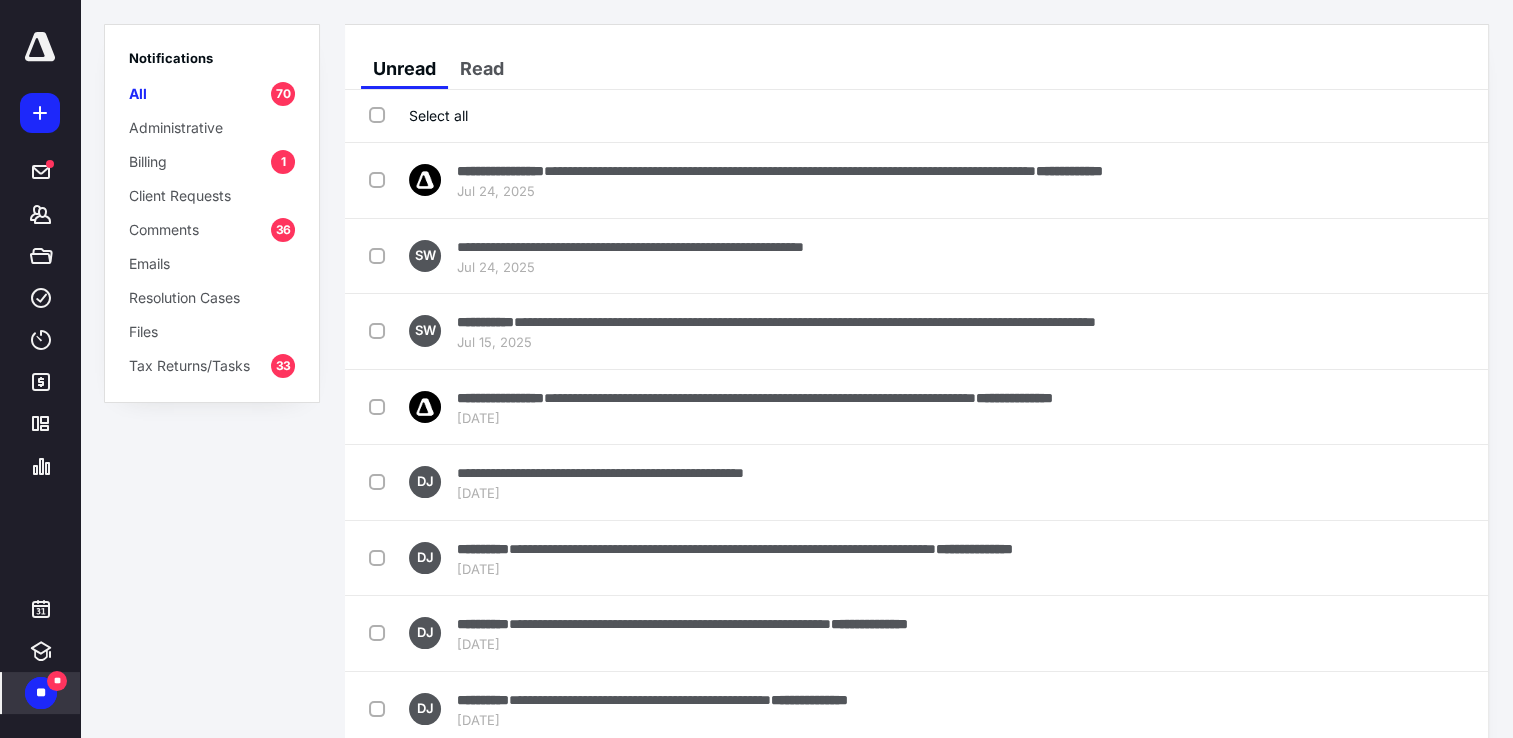 click on "Comments" at bounding box center (164, 229) 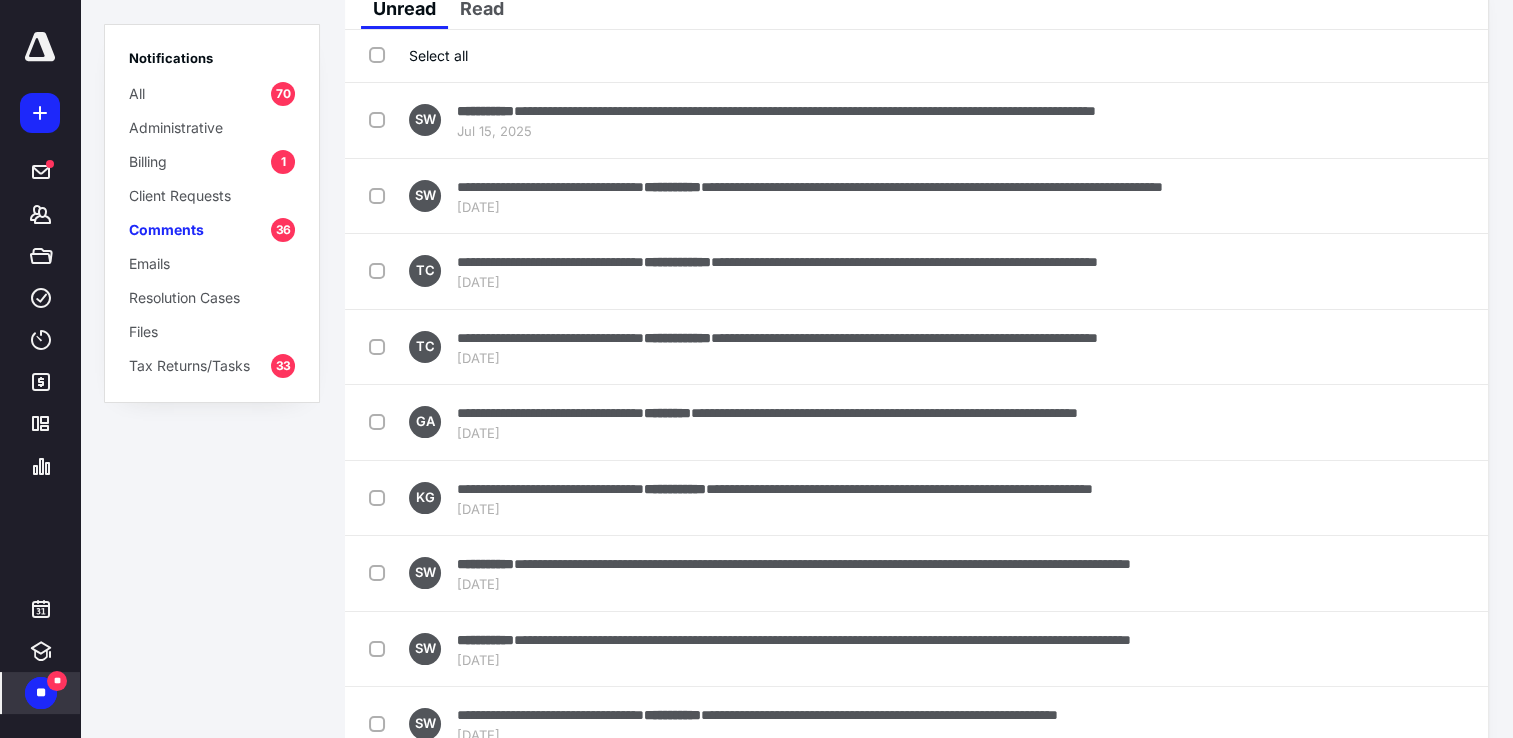 scroll, scrollTop: 0, scrollLeft: 0, axis: both 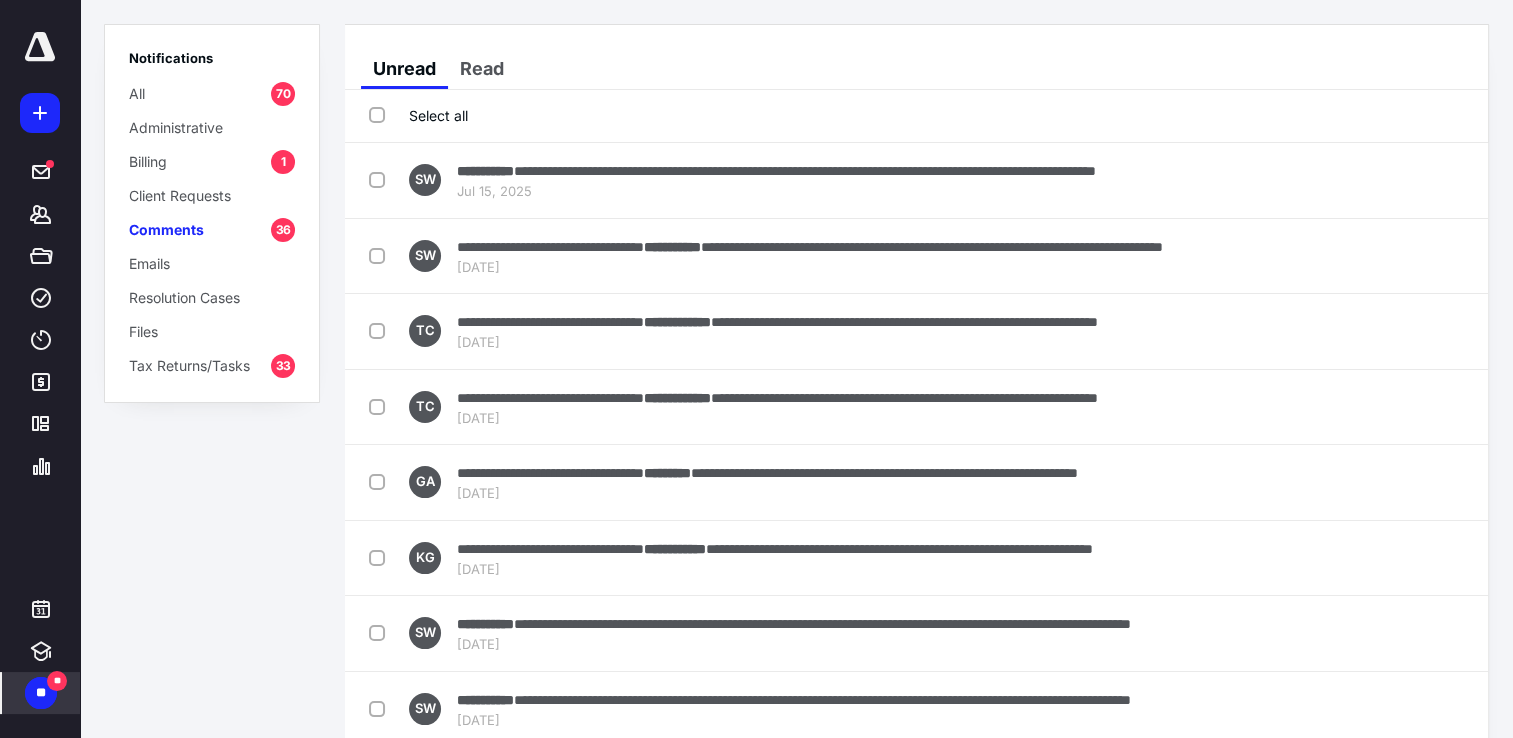 click on "70" at bounding box center [283, 94] 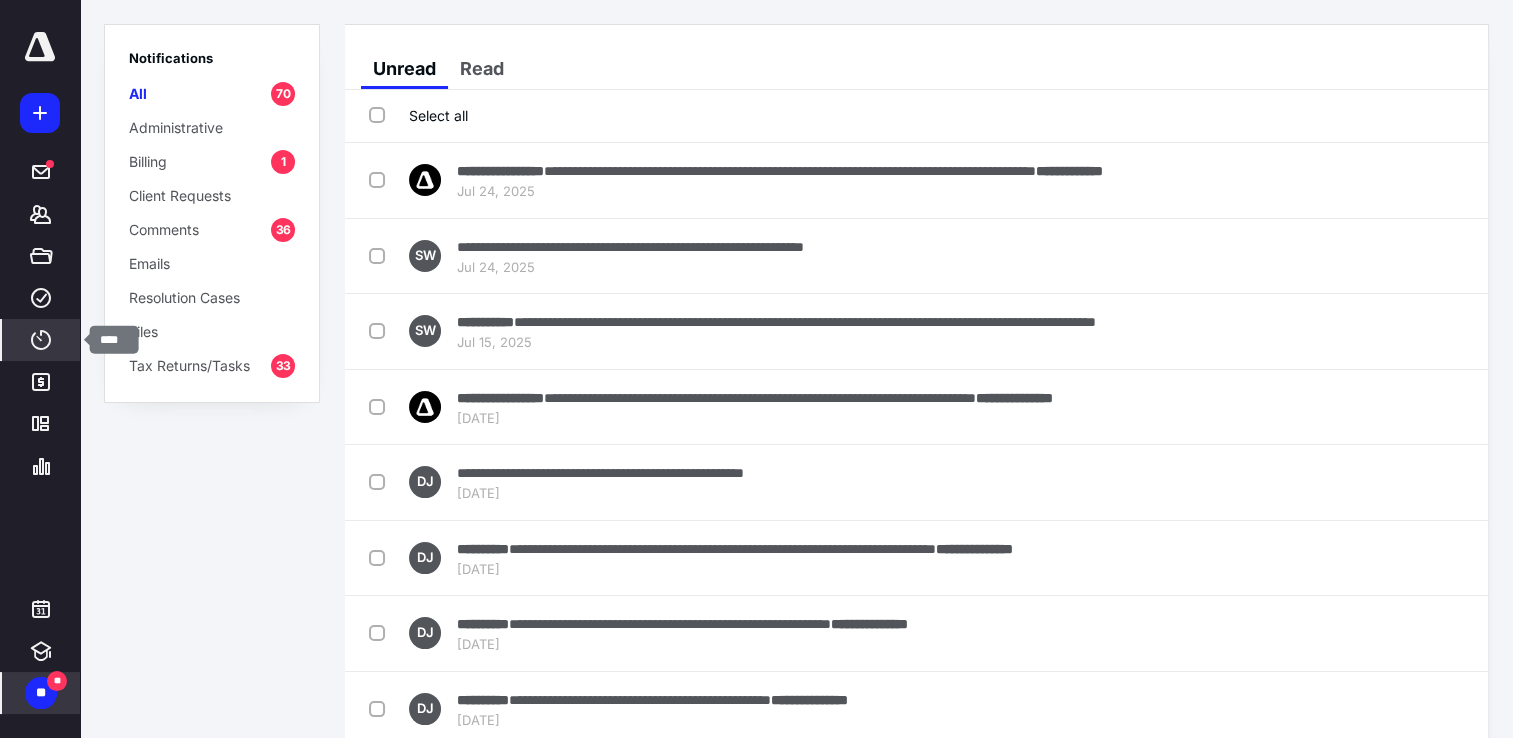 click on "****" at bounding box center [41, 340] 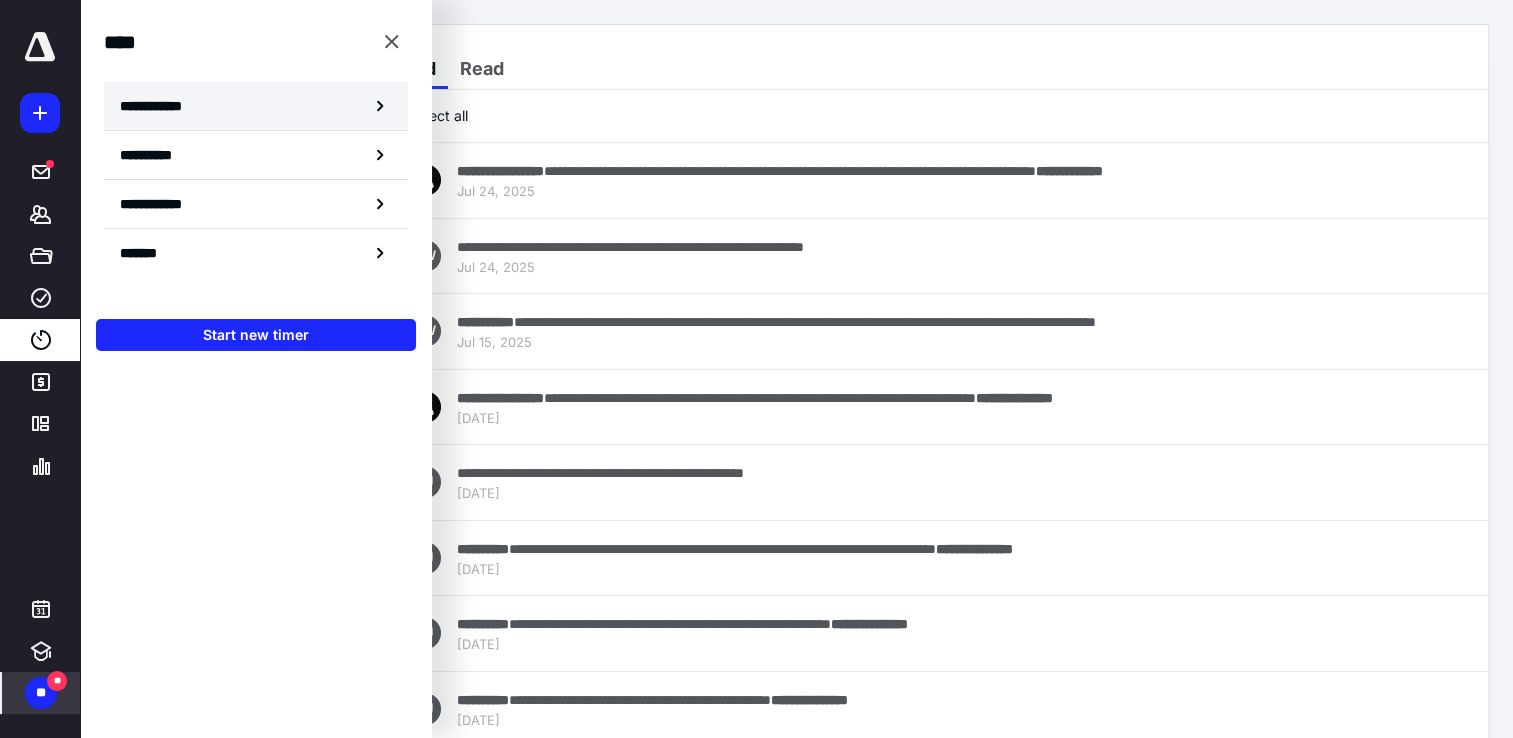 click on "**********" at bounding box center [162, 106] 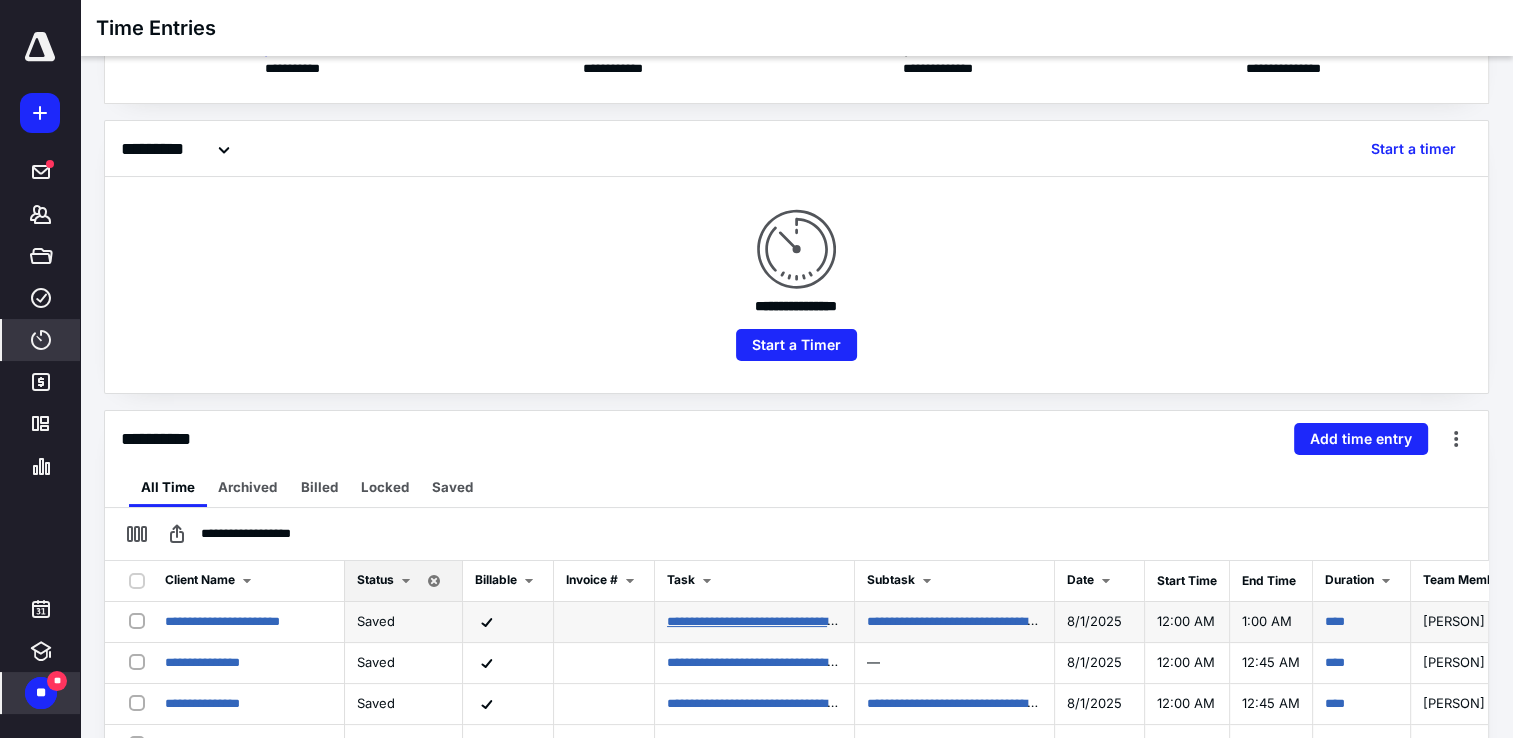 scroll, scrollTop: 200, scrollLeft: 0, axis: vertical 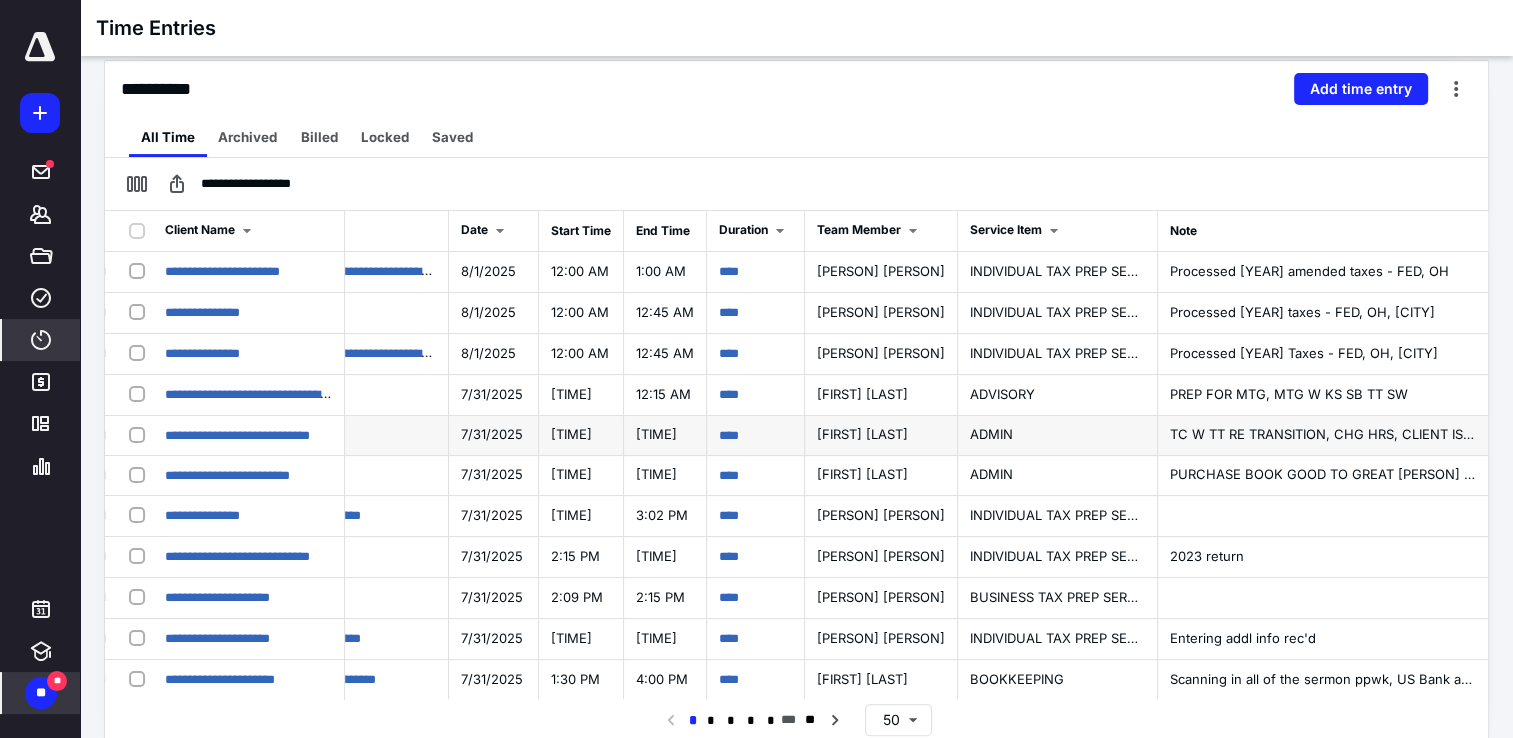 click on "TC W TT RE TRANSITION, CHG HRS, CLIENT ISSUES, MOVING TO DIGITAL, ARCHIVE PAPER STORAGE" at bounding box center [1488, 434] 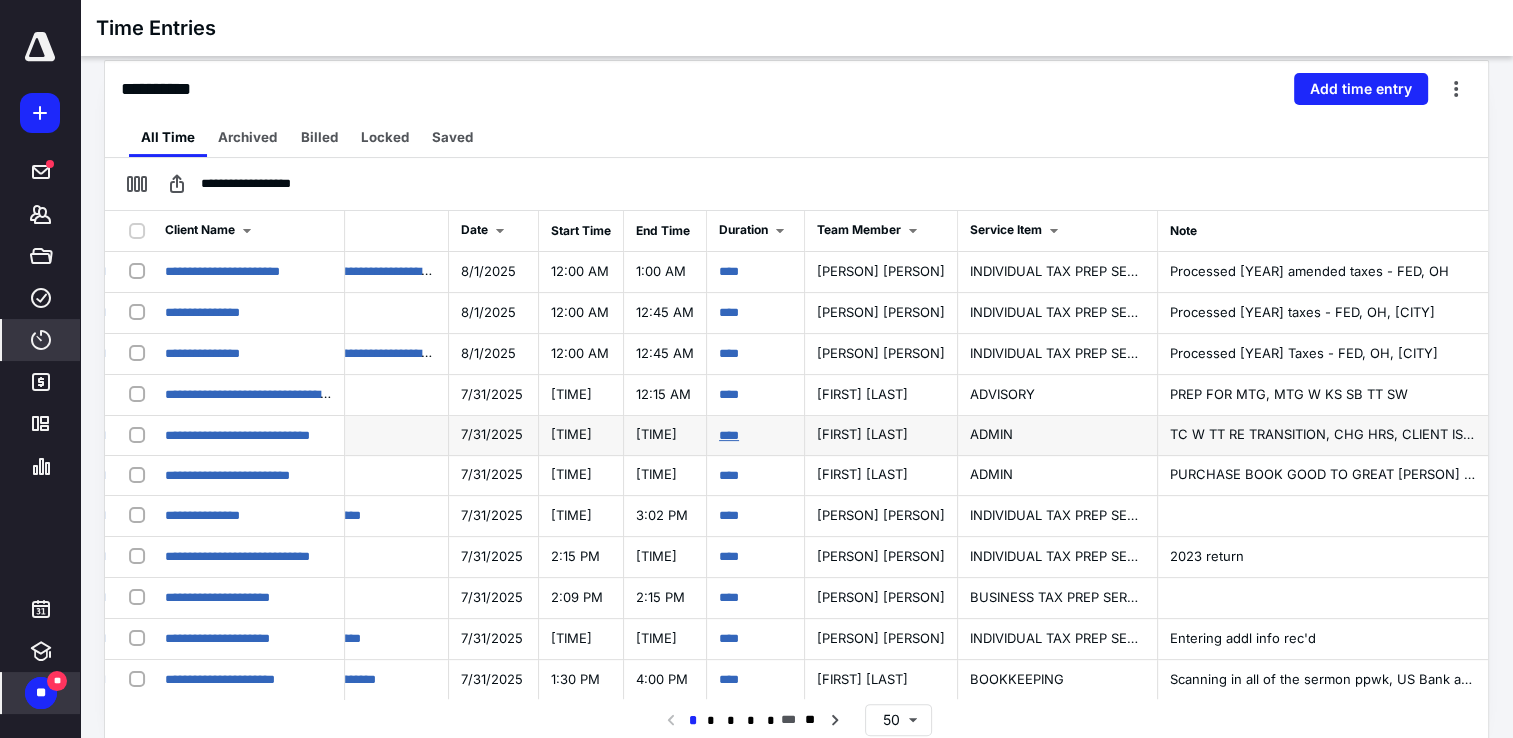 click on "****" at bounding box center [729, 435] 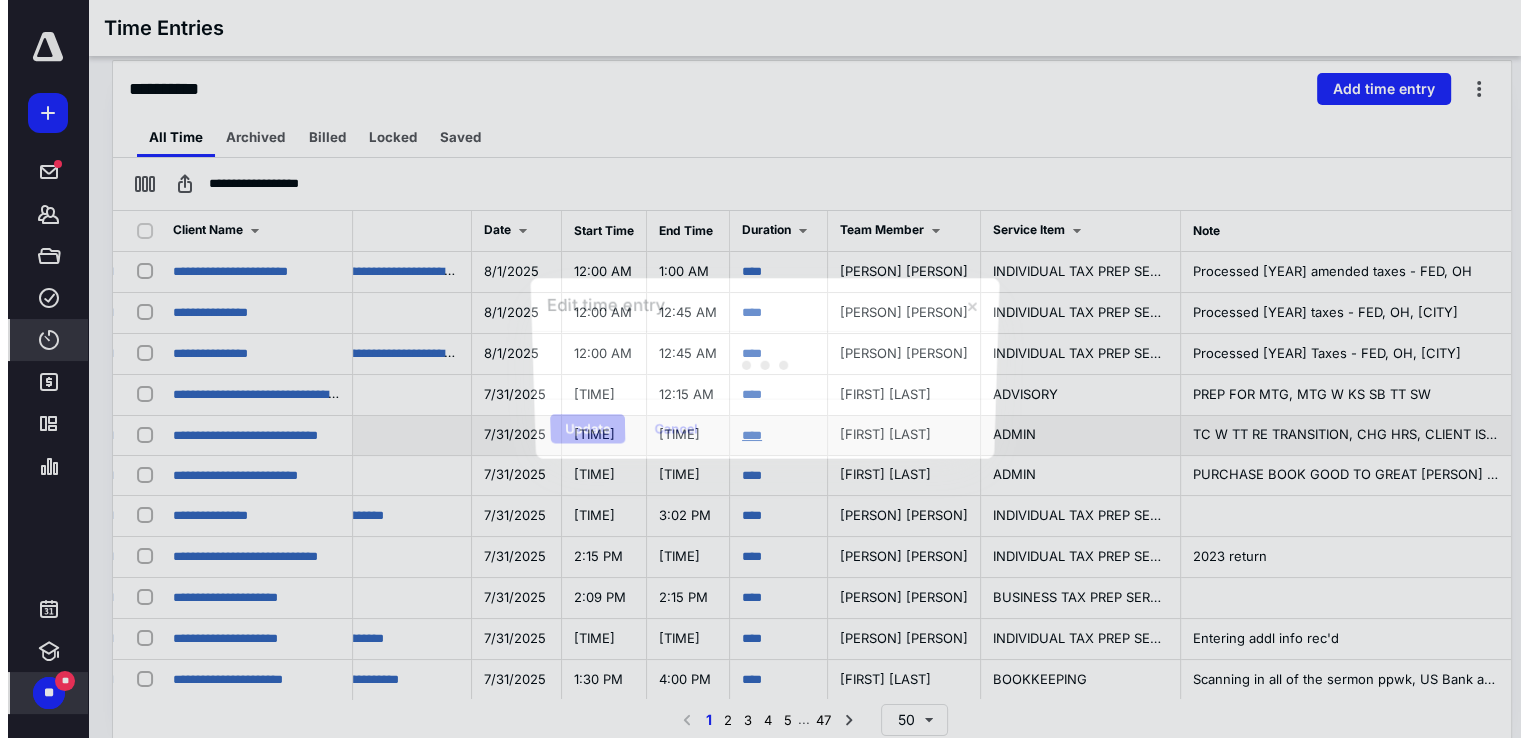 scroll, scrollTop: 0, scrollLeft: 619, axis: horizontal 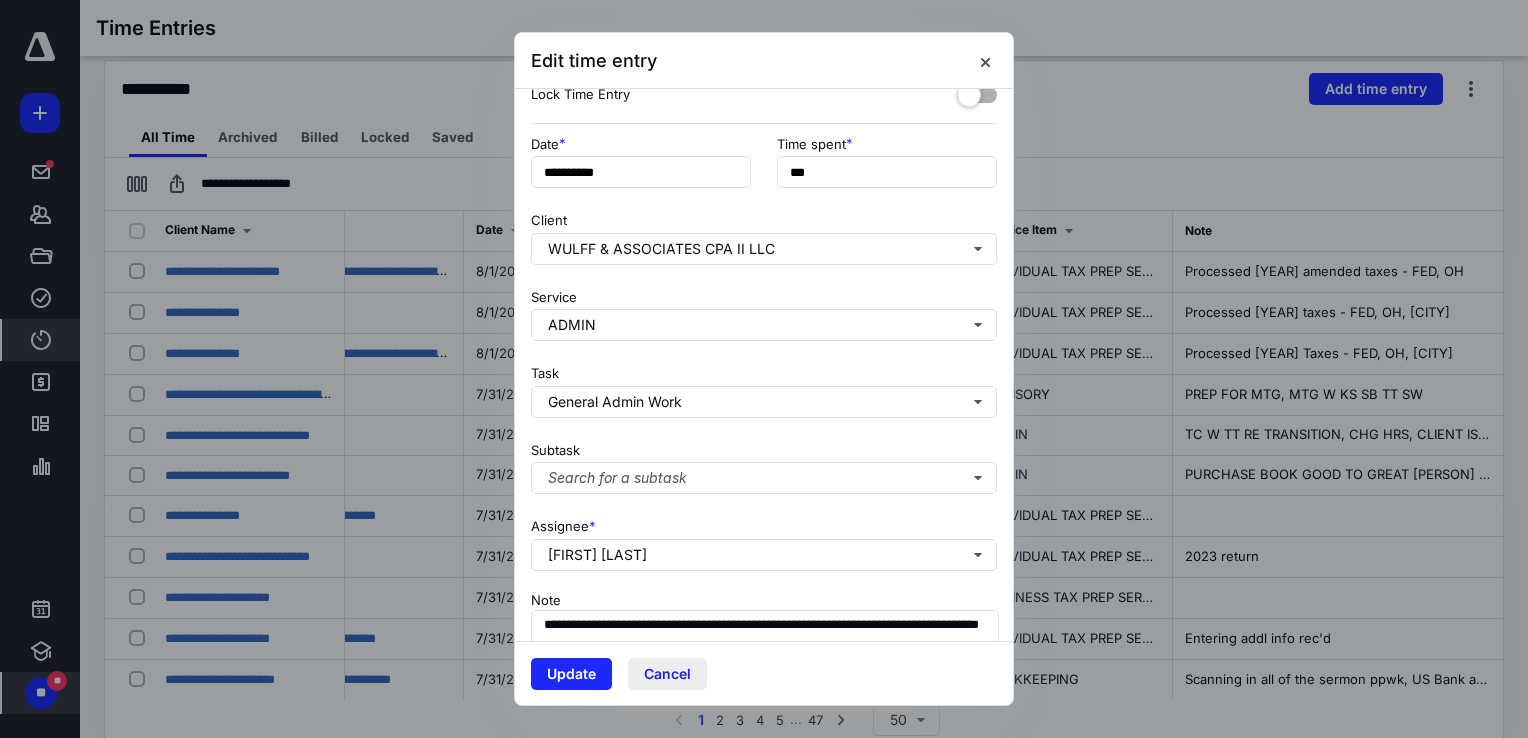 click on "Cancel" at bounding box center (667, 674) 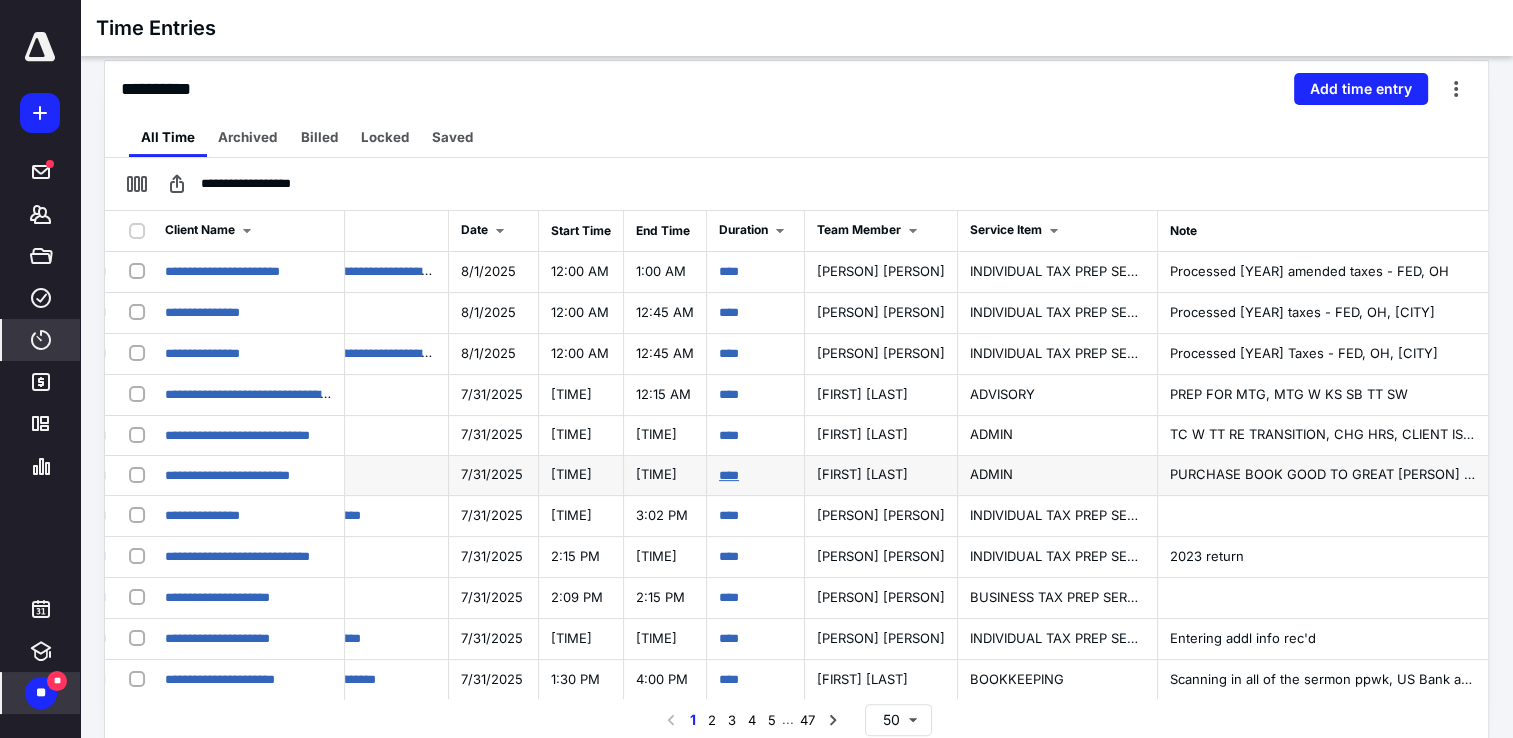 click on "****" at bounding box center (729, 475) 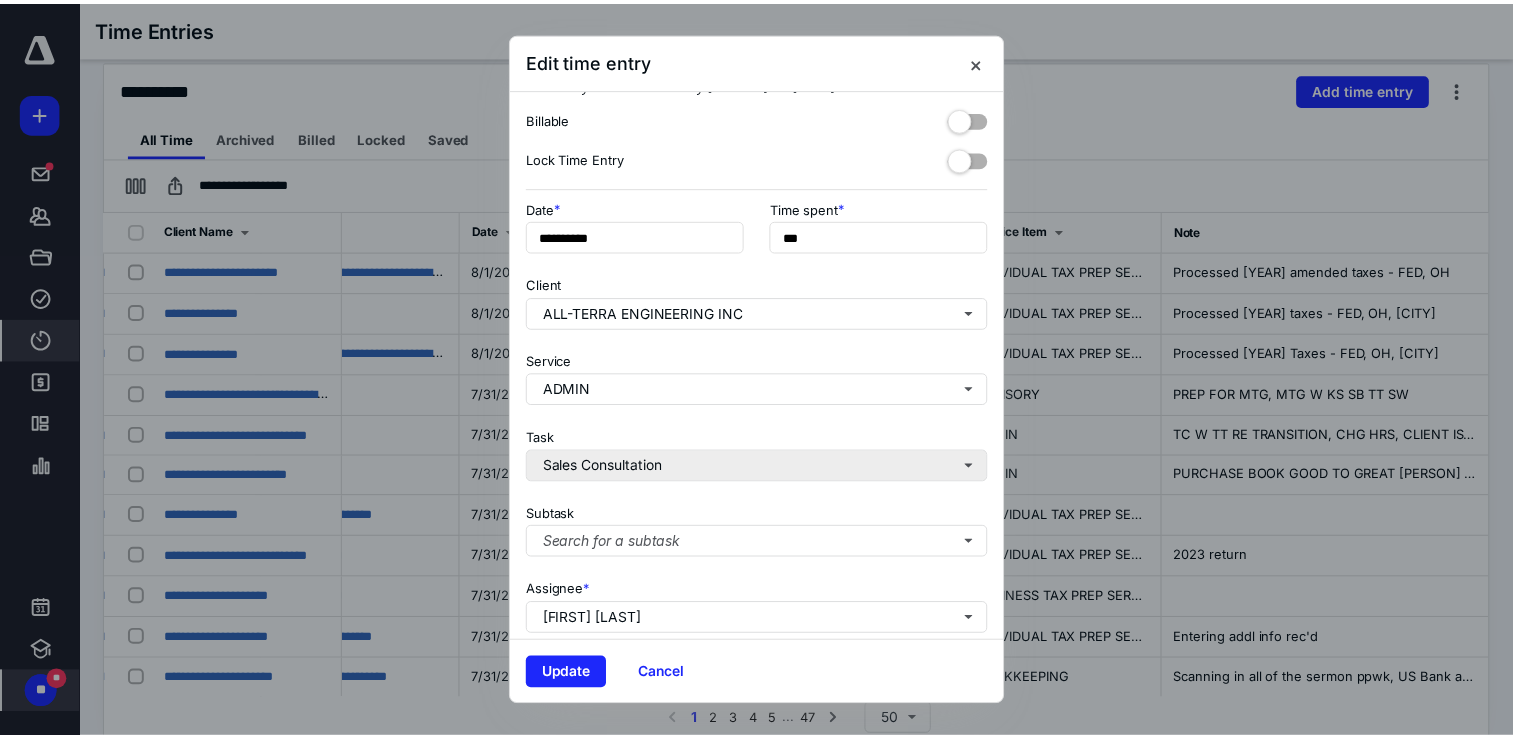 scroll, scrollTop: 0, scrollLeft: 0, axis: both 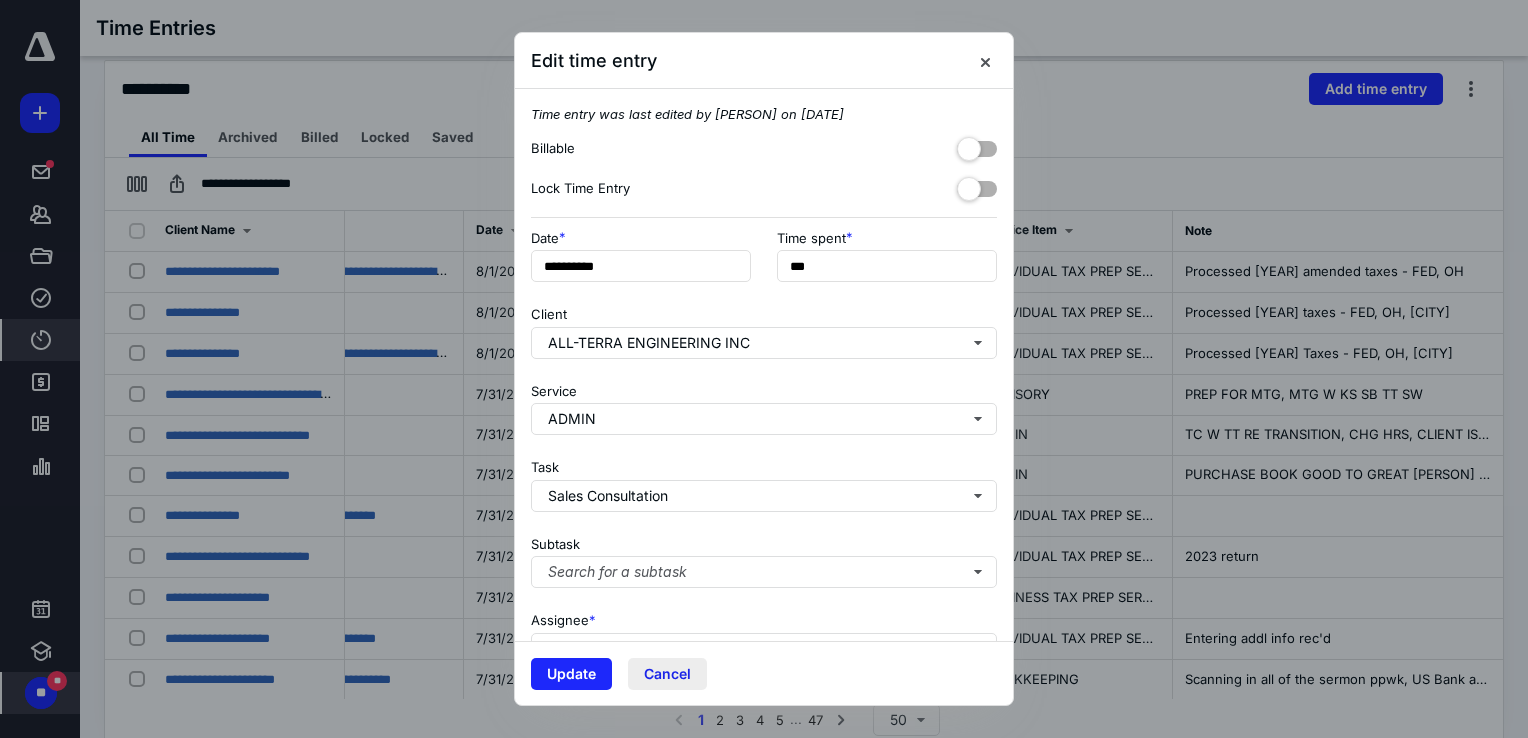click on "Cancel" at bounding box center [667, 674] 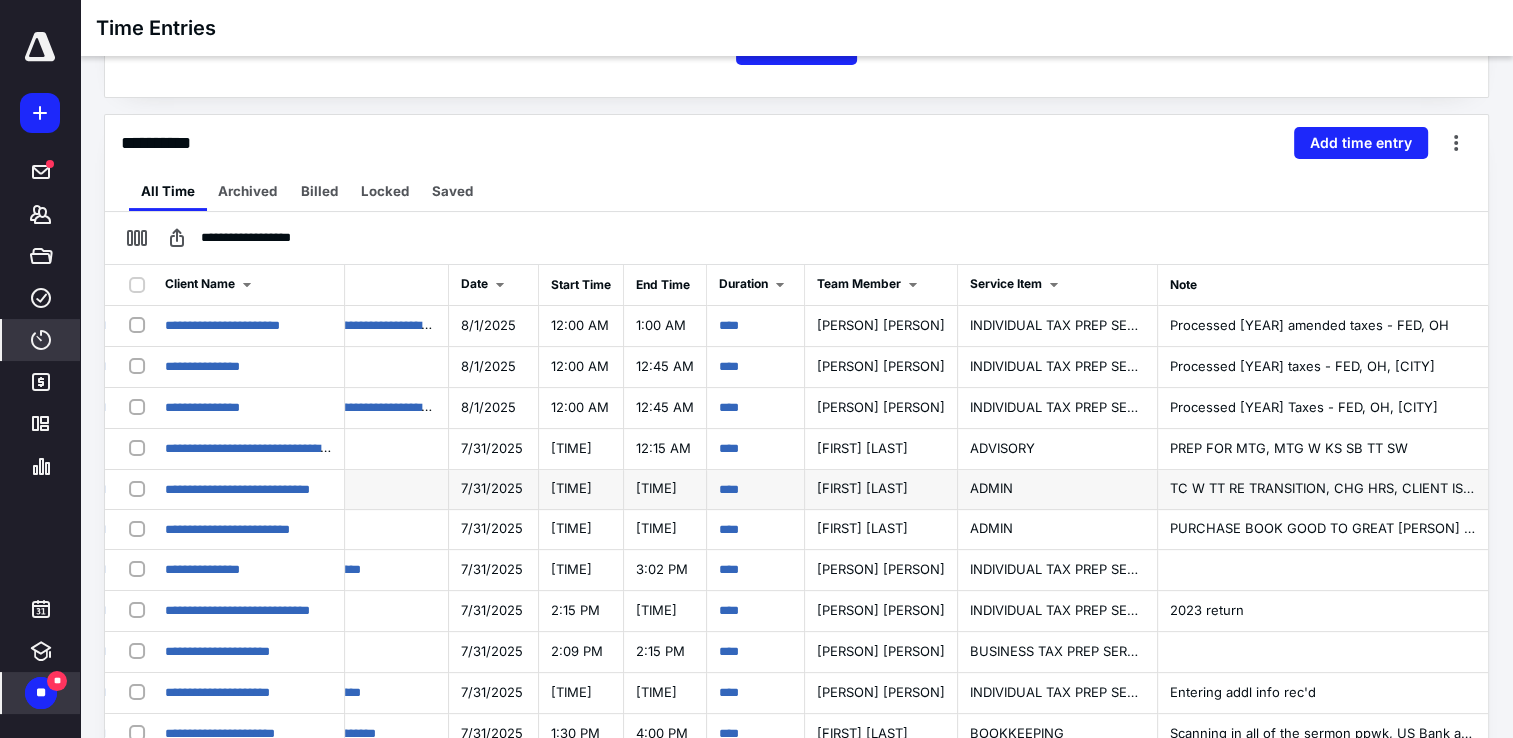 scroll, scrollTop: 342, scrollLeft: 0, axis: vertical 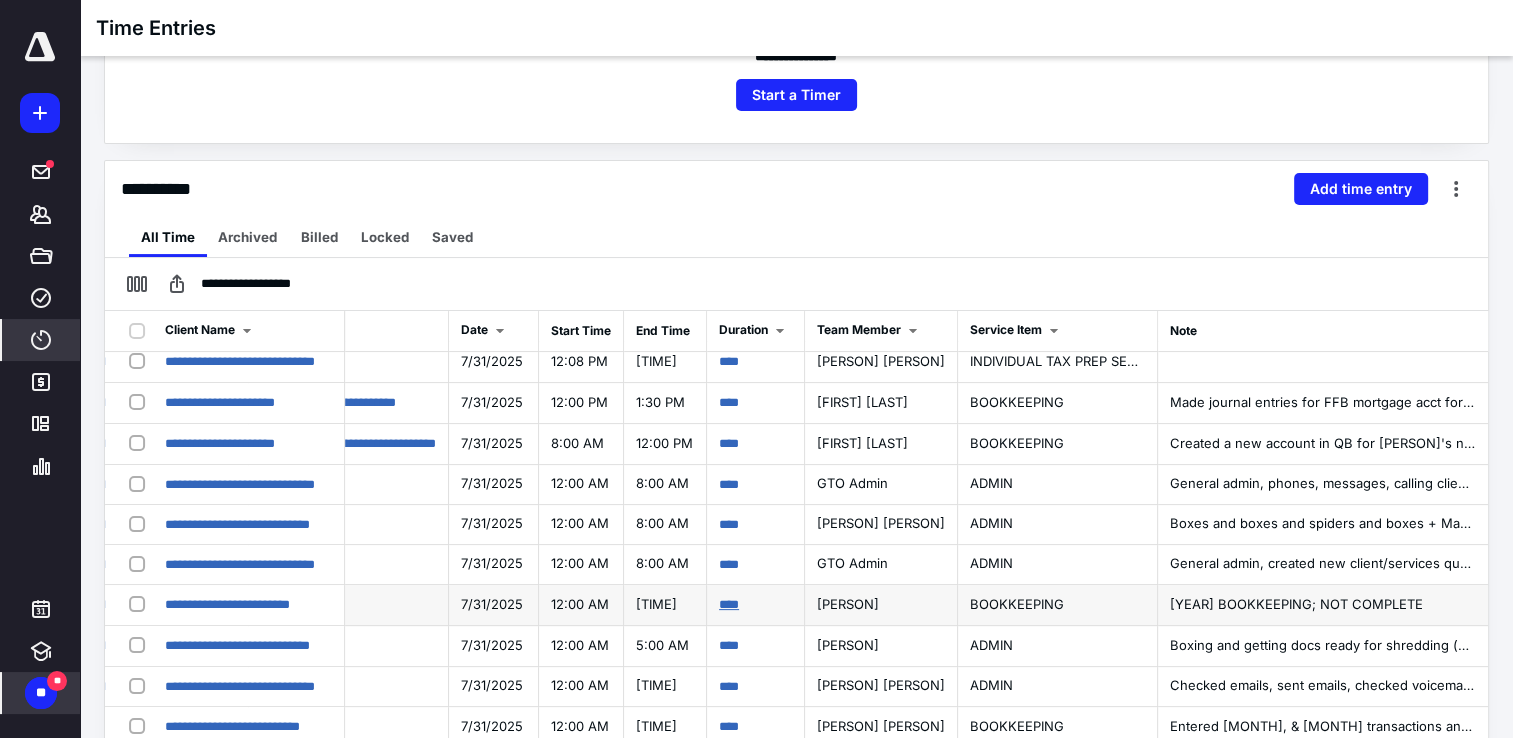 click on "****" at bounding box center [729, 604] 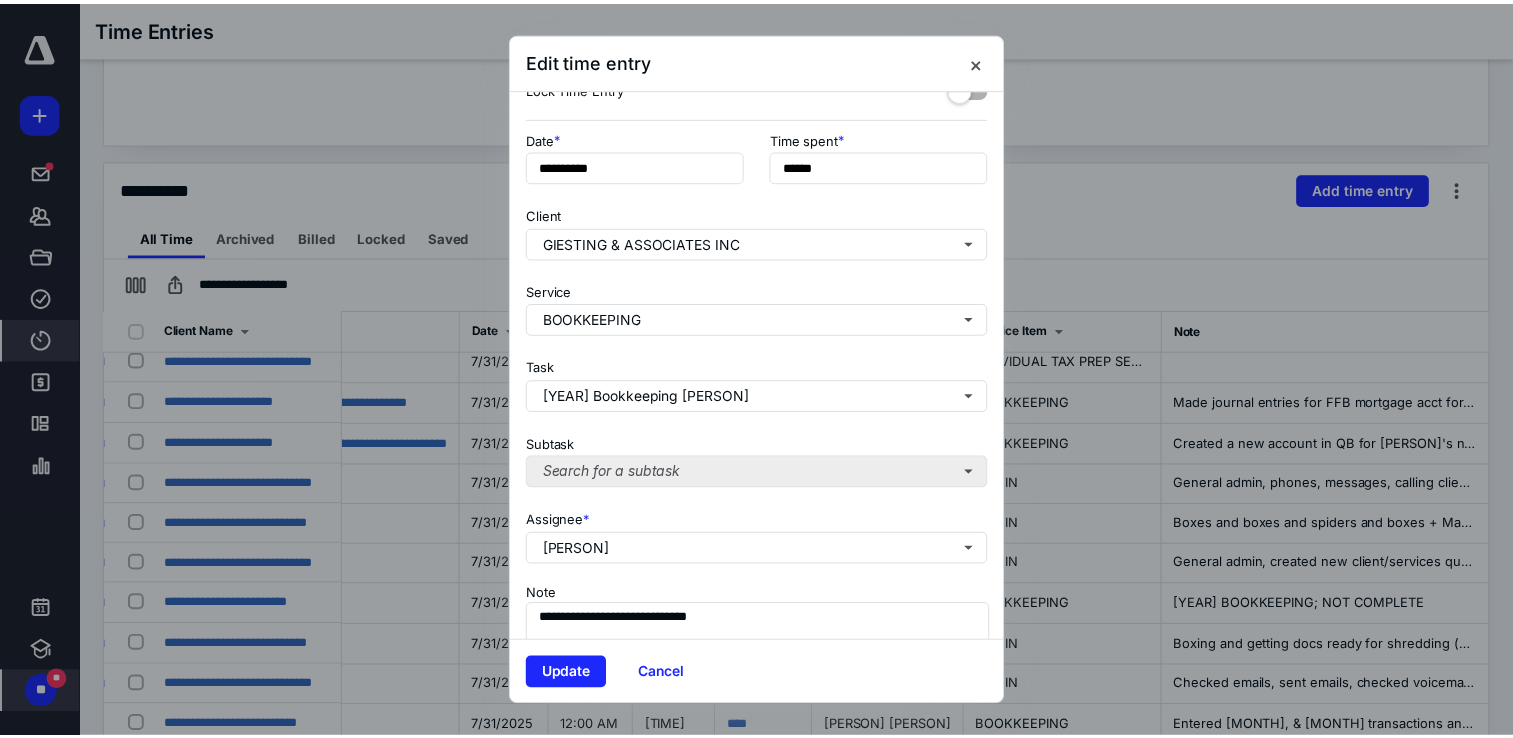 scroll, scrollTop: 0, scrollLeft: 0, axis: both 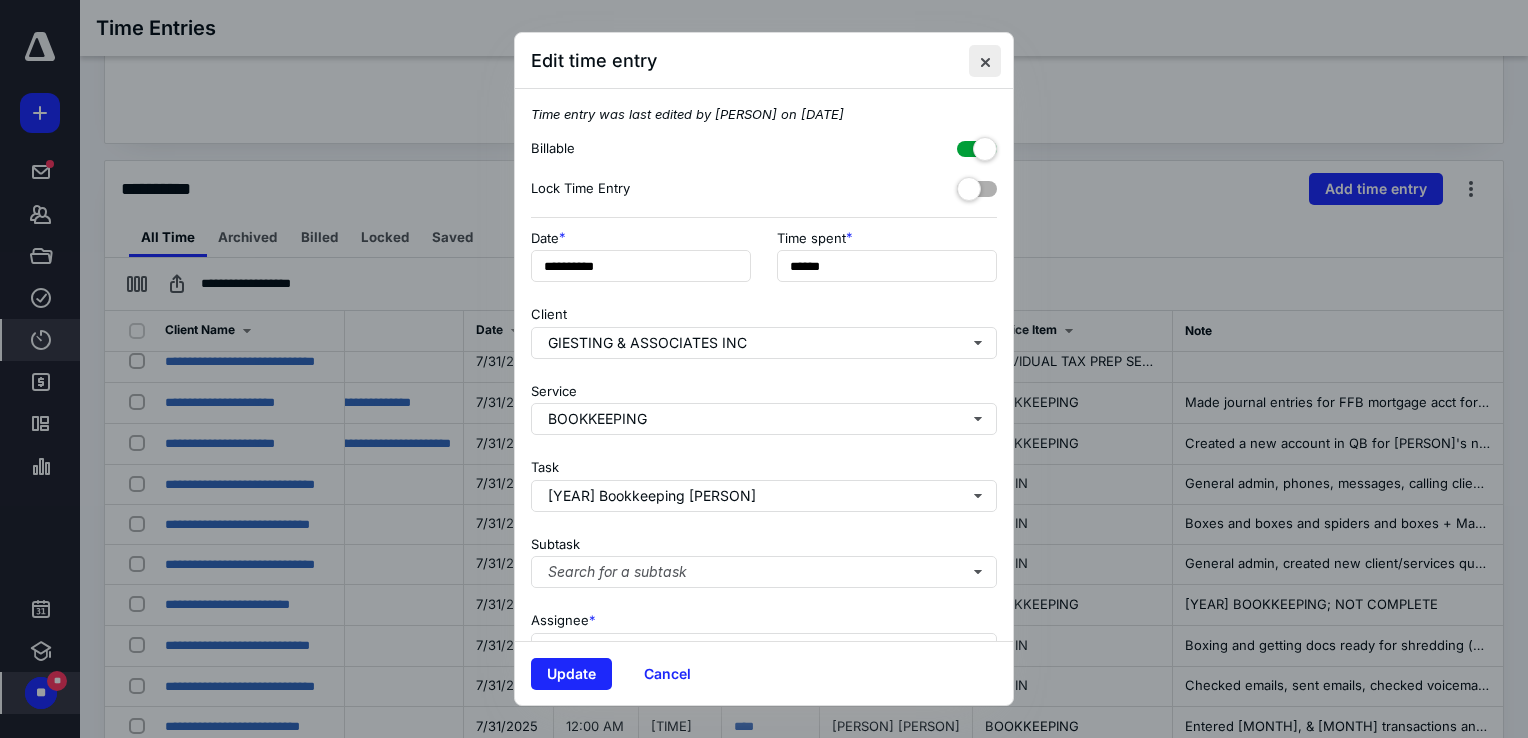 click at bounding box center [985, 61] 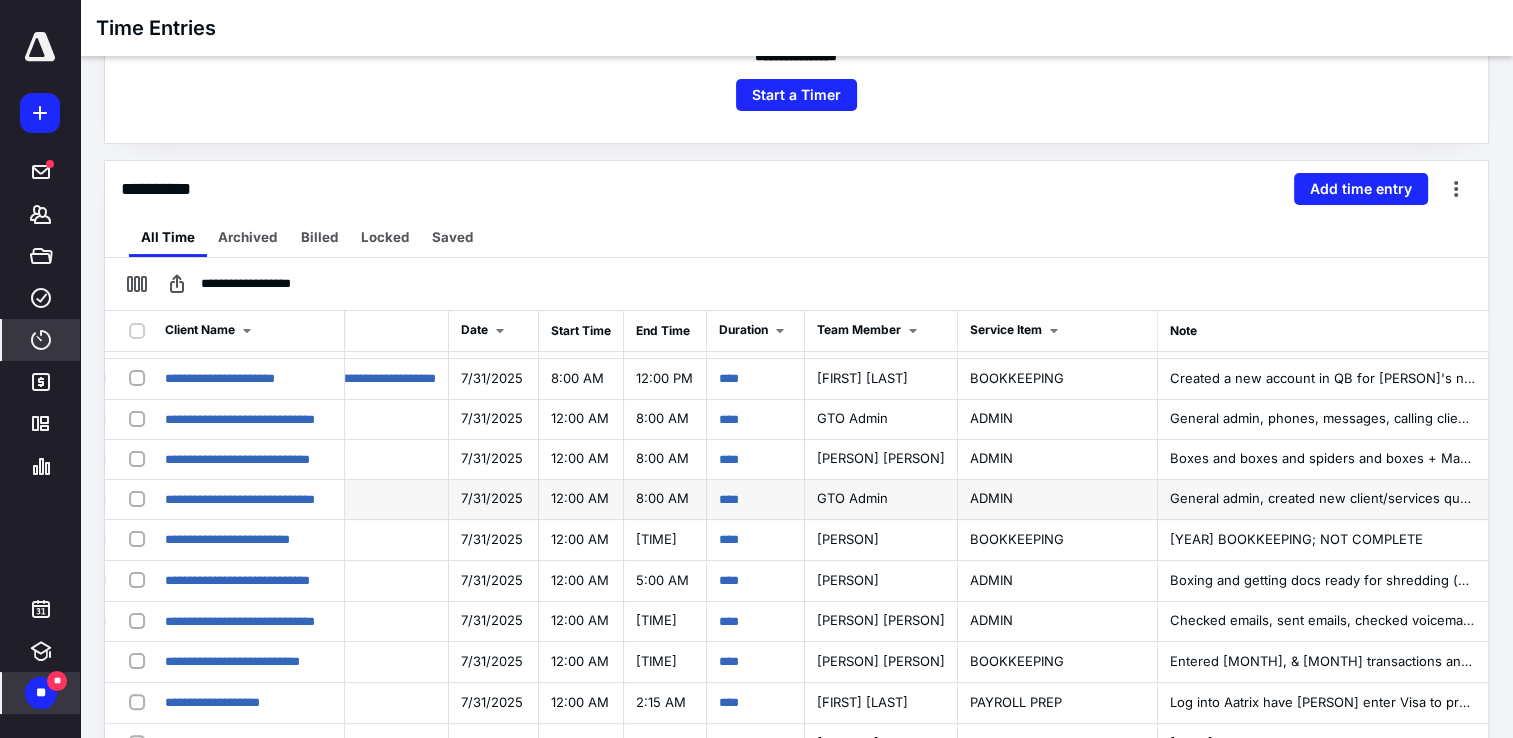 scroll, scrollTop: 600, scrollLeft: 619, axis: both 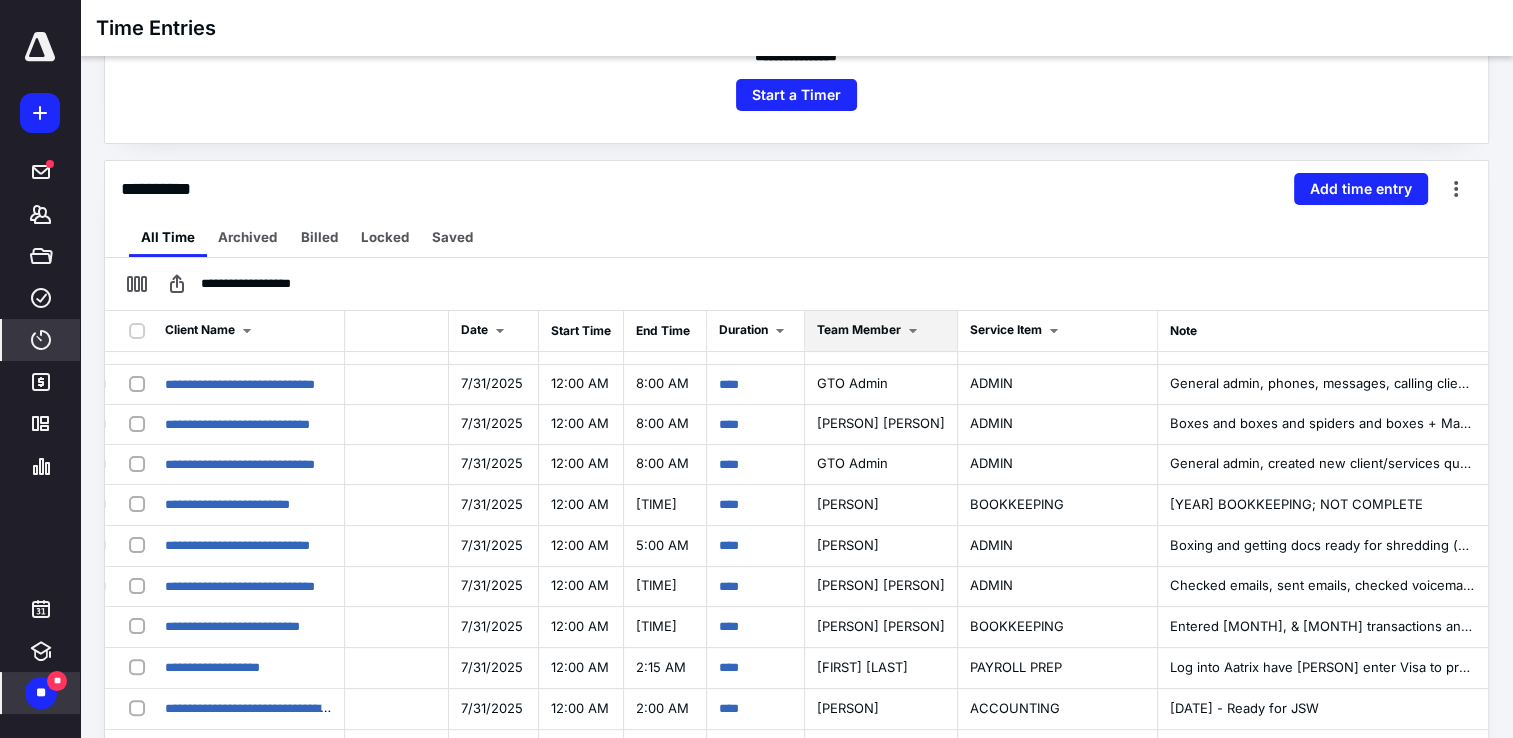 click at bounding box center [913, 331] 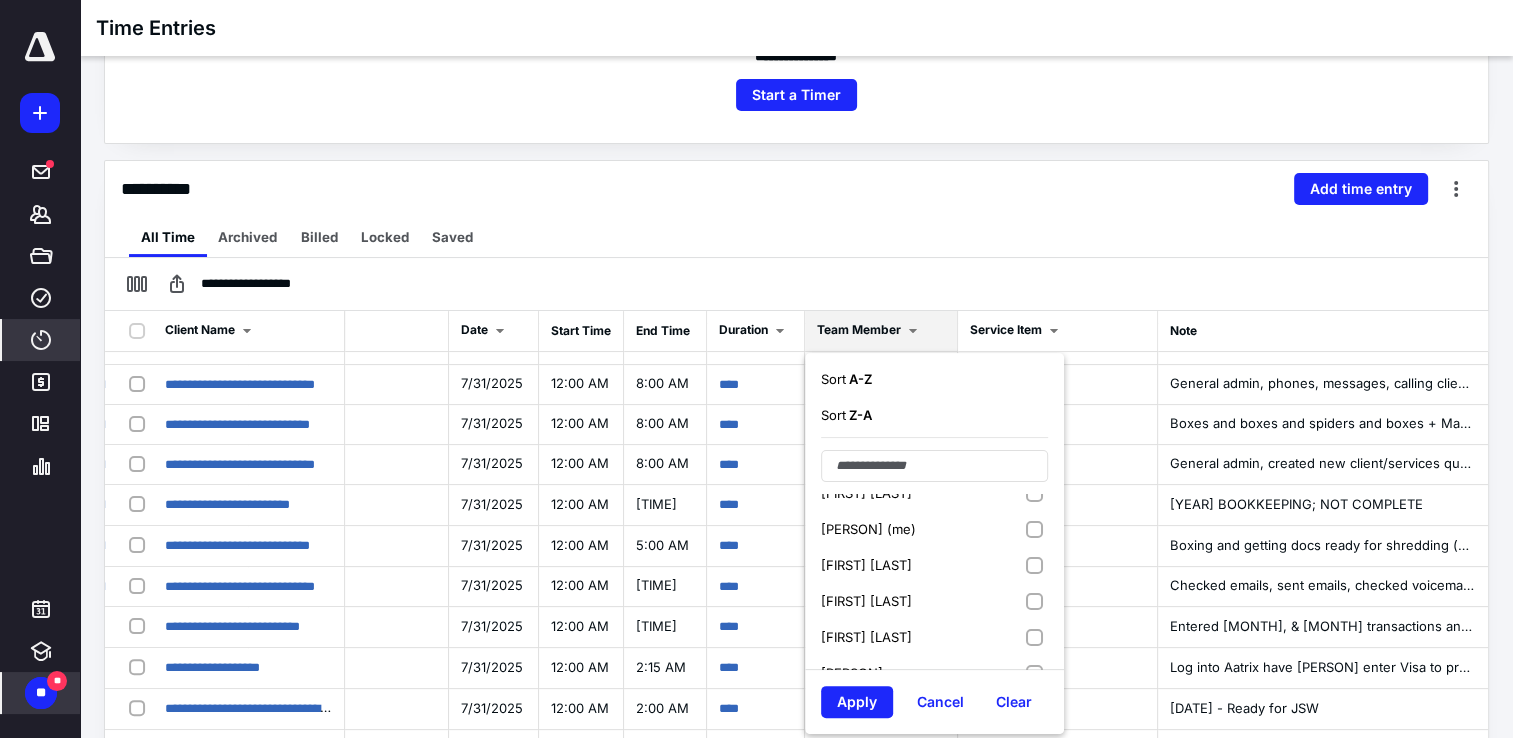 scroll, scrollTop: 300, scrollLeft: 0, axis: vertical 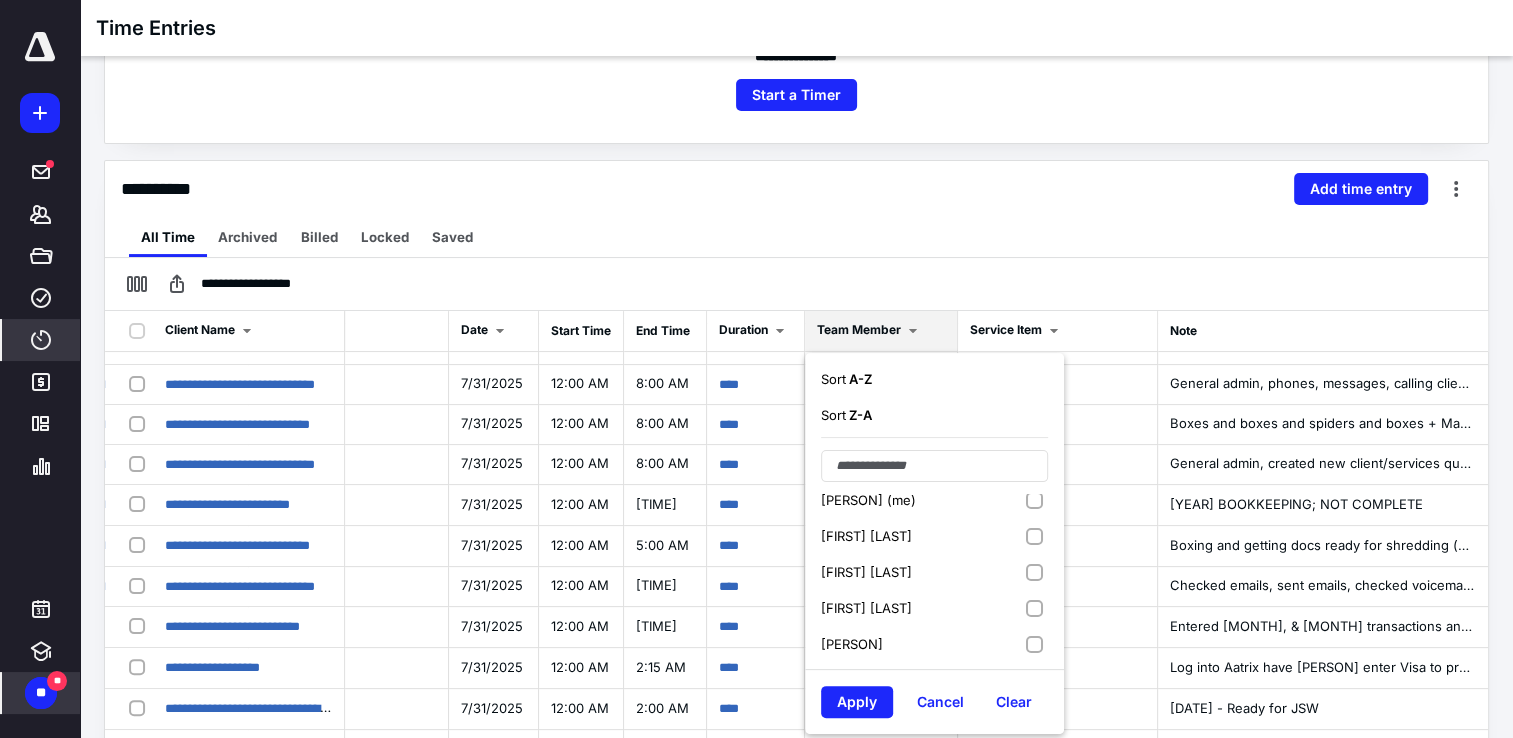 click on "[PERSON]" at bounding box center [934, 644] 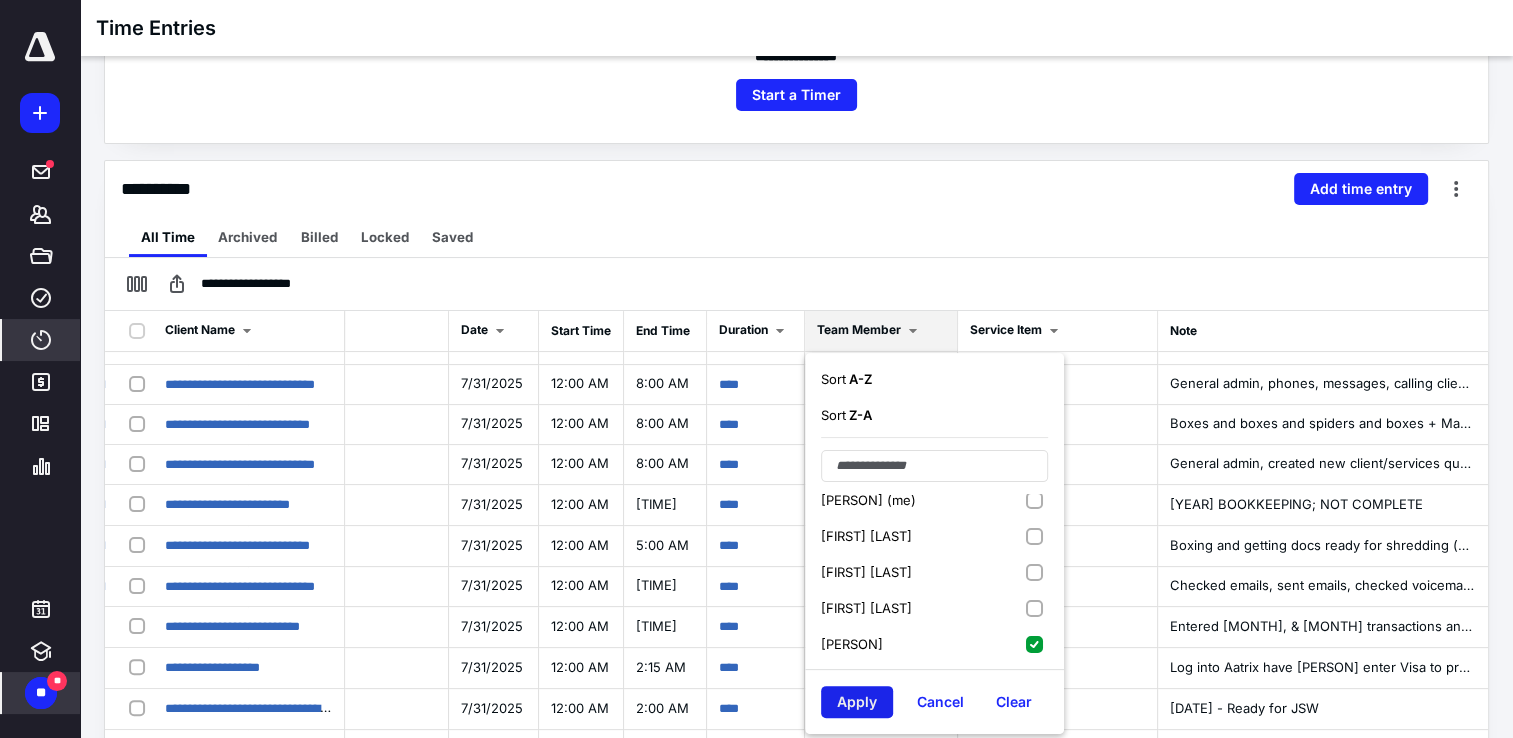 click on "Apply" at bounding box center [857, 702] 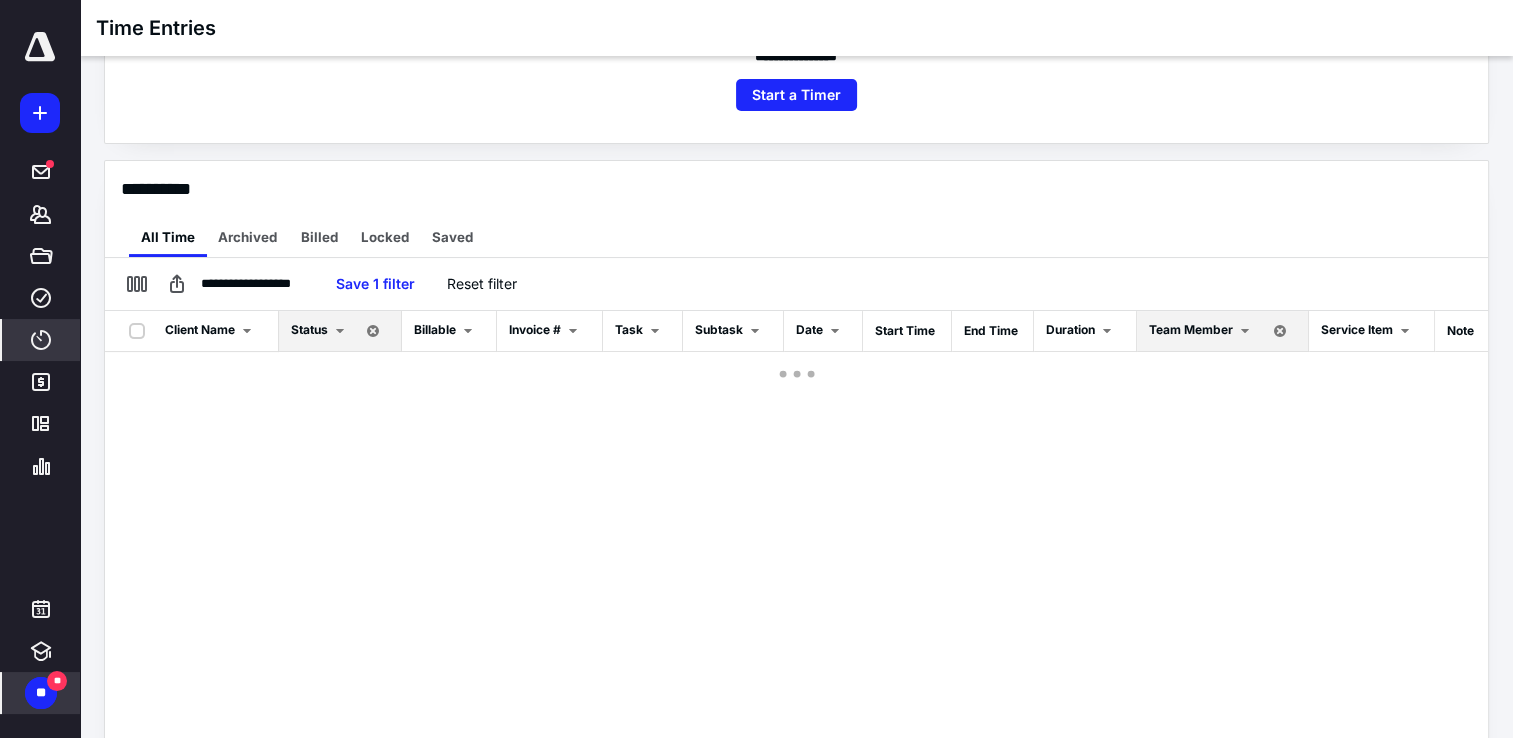 scroll, scrollTop: 0, scrollLeft: 0, axis: both 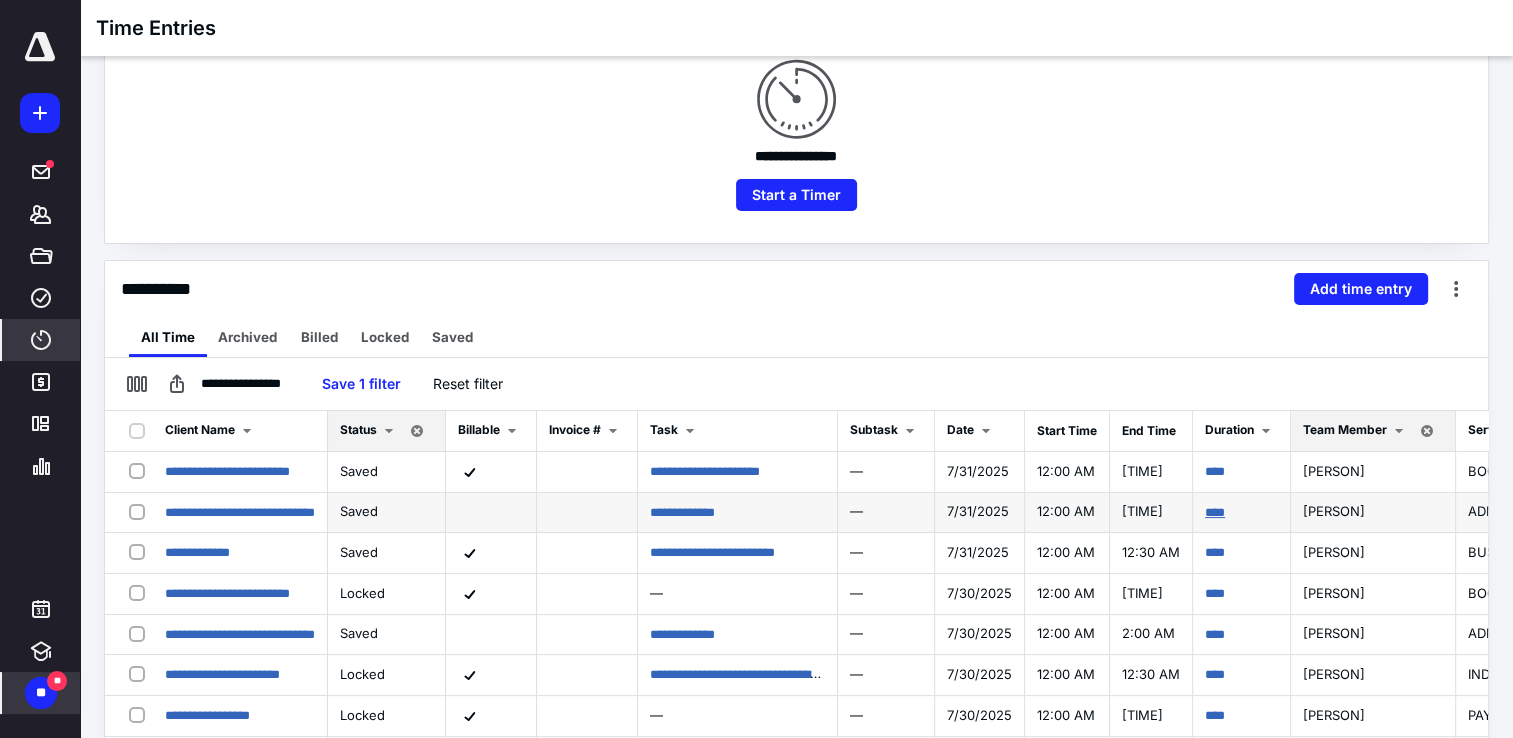 click on "****" at bounding box center (1215, 512) 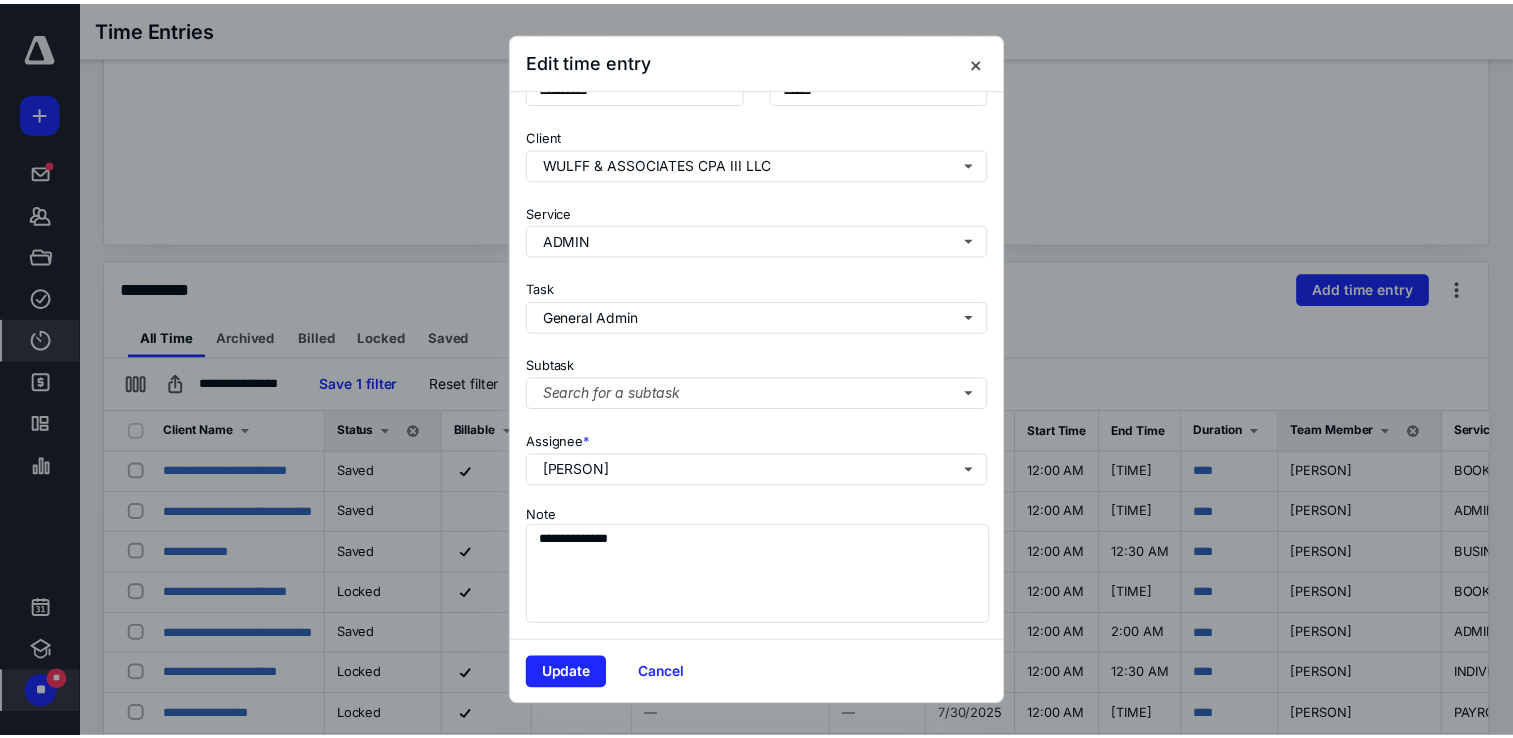 scroll, scrollTop: 0, scrollLeft: 0, axis: both 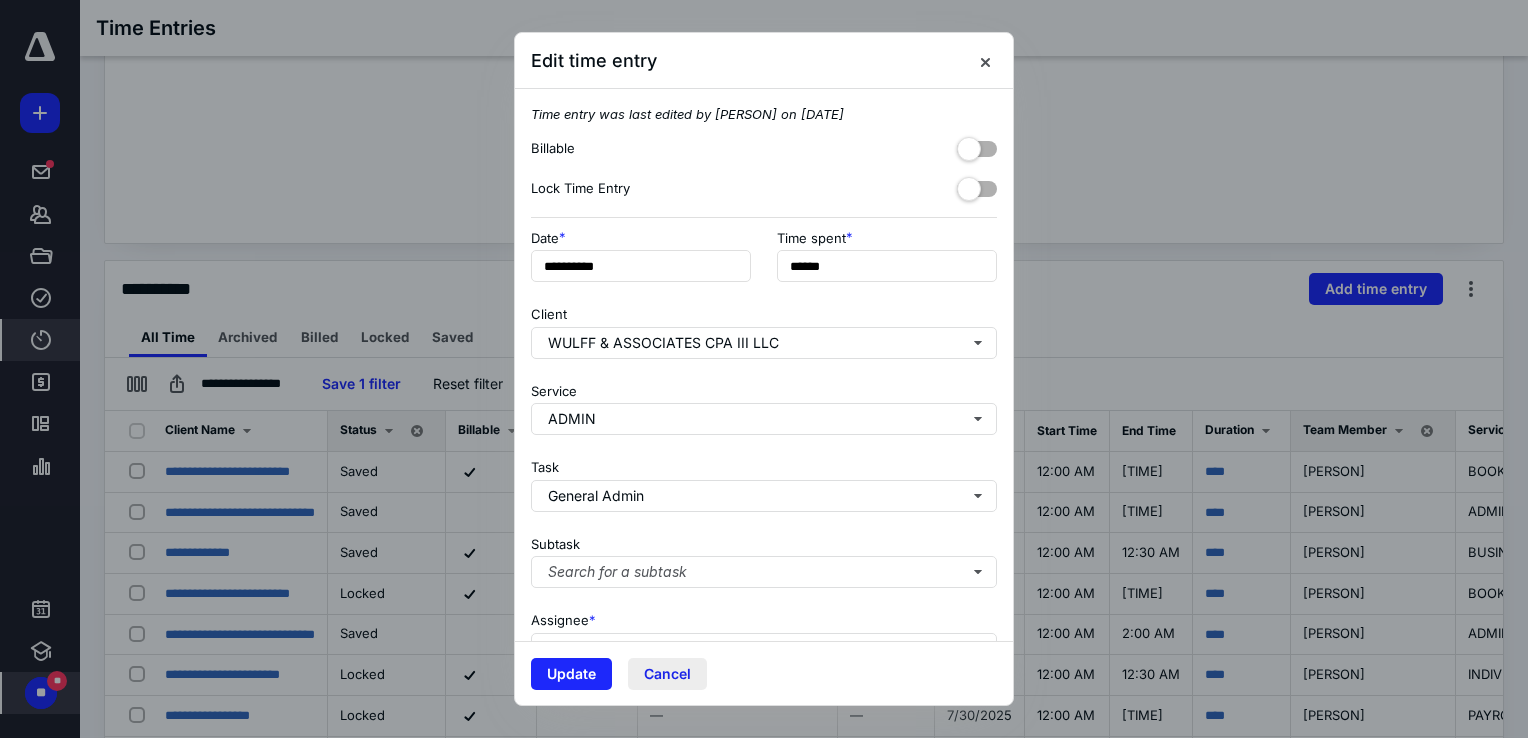 click on "Cancel" at bounding box center [667, 674] 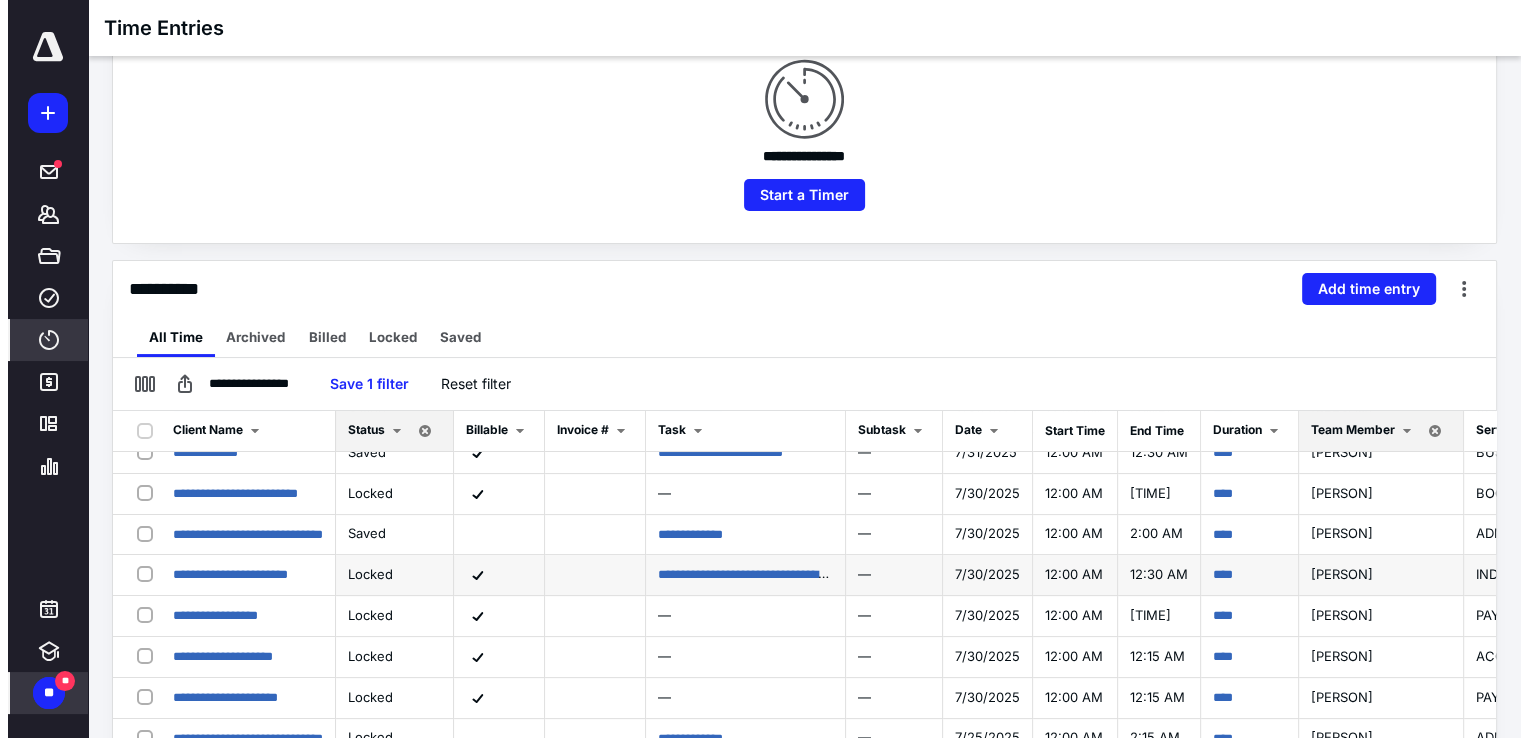 scroll, scrollTop: 0, scrollLeft: 0, axis: both 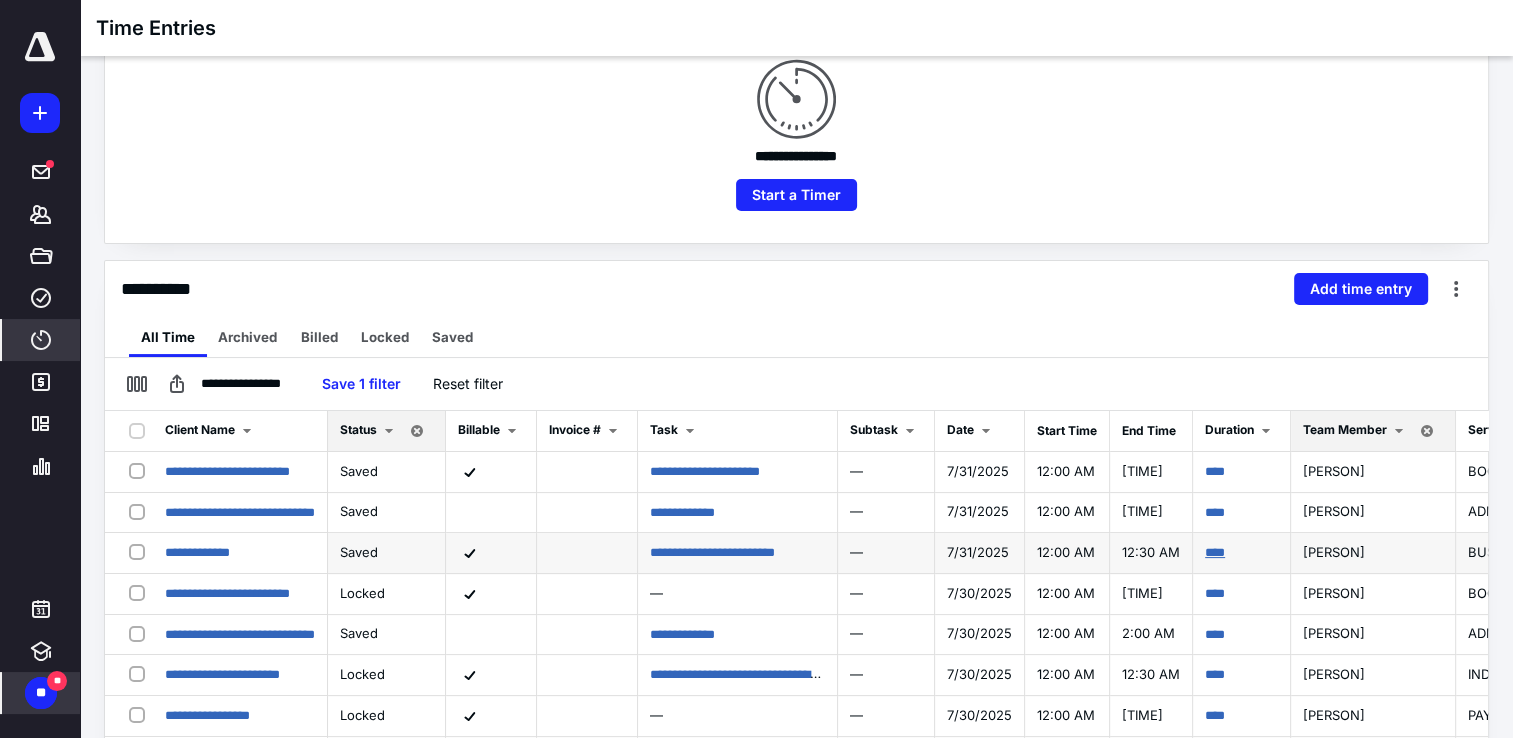 click on "****" at bounding box center [1215, 552] 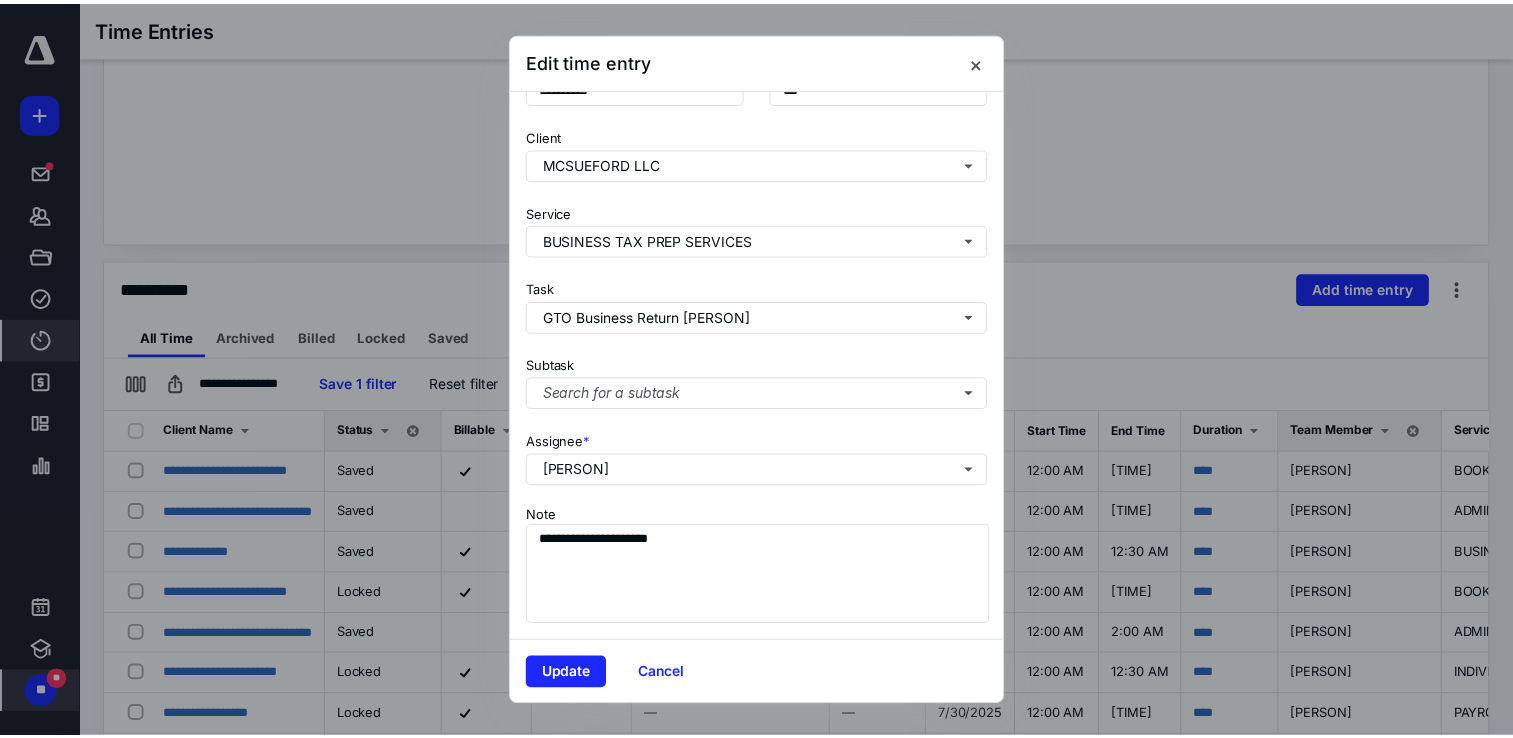 scroll, scrollTop: 94, scrollLeft: 0, axis: vertical 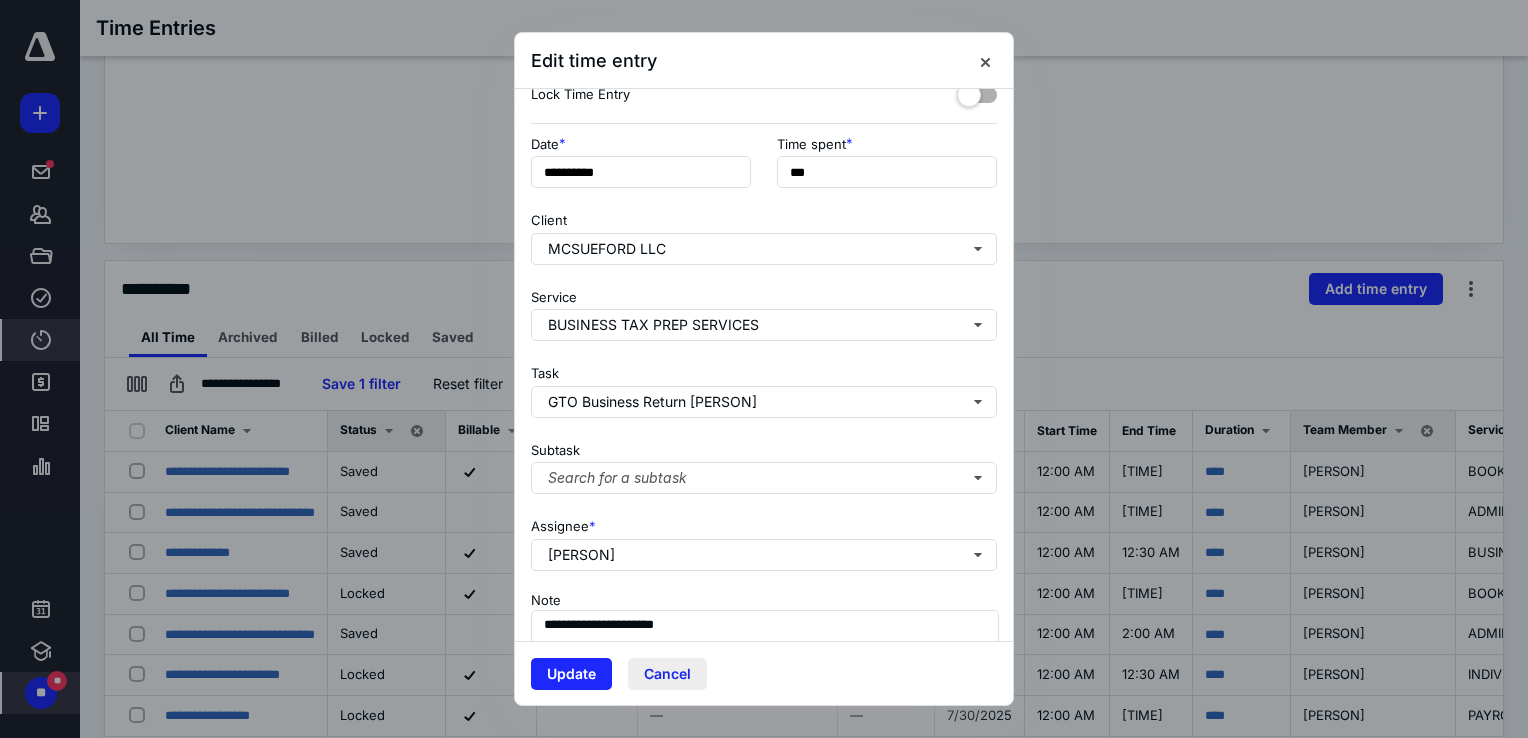 click on "Cancel" at bounding box center (667, 674) 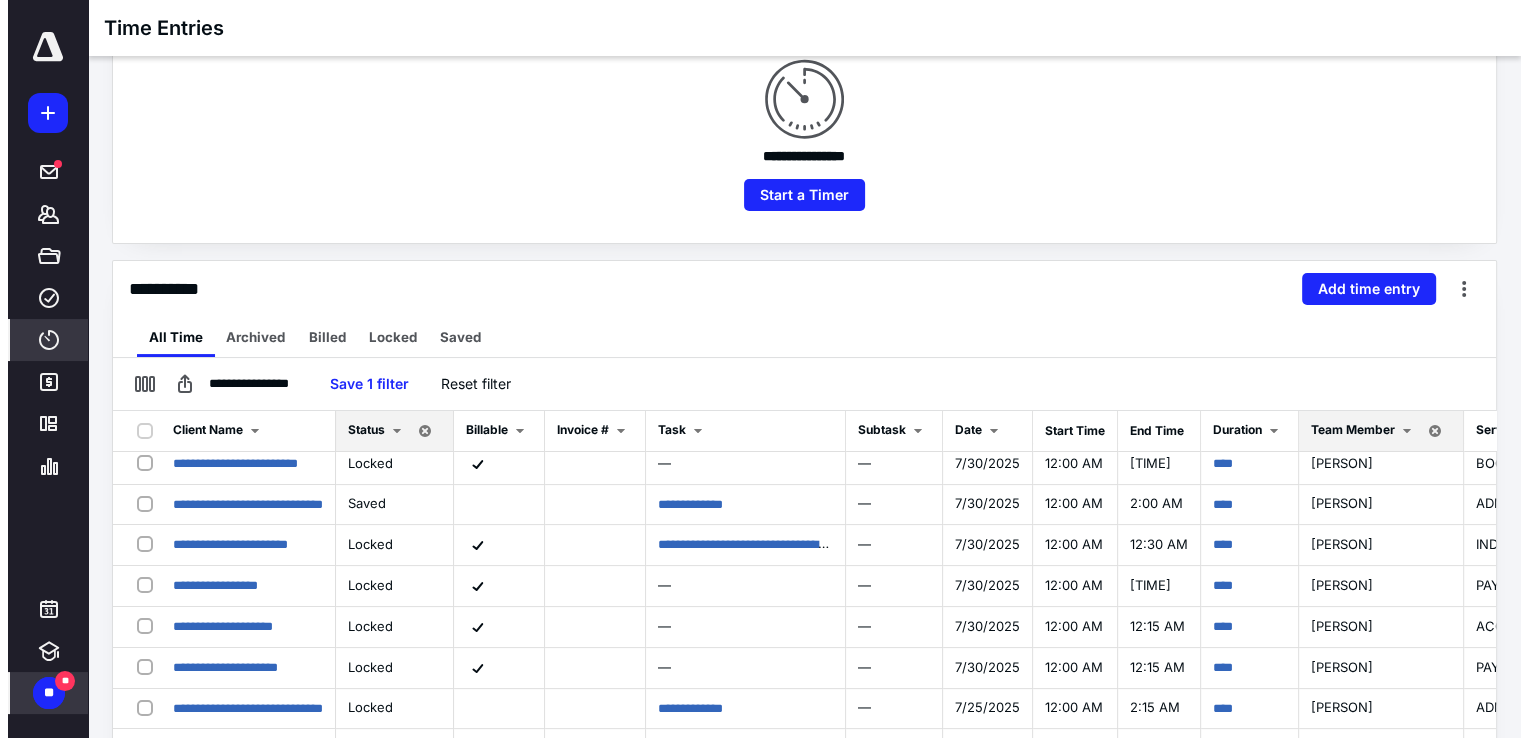 scroll, scrollTop: 100, scrollLeft: 0, axis: vertical 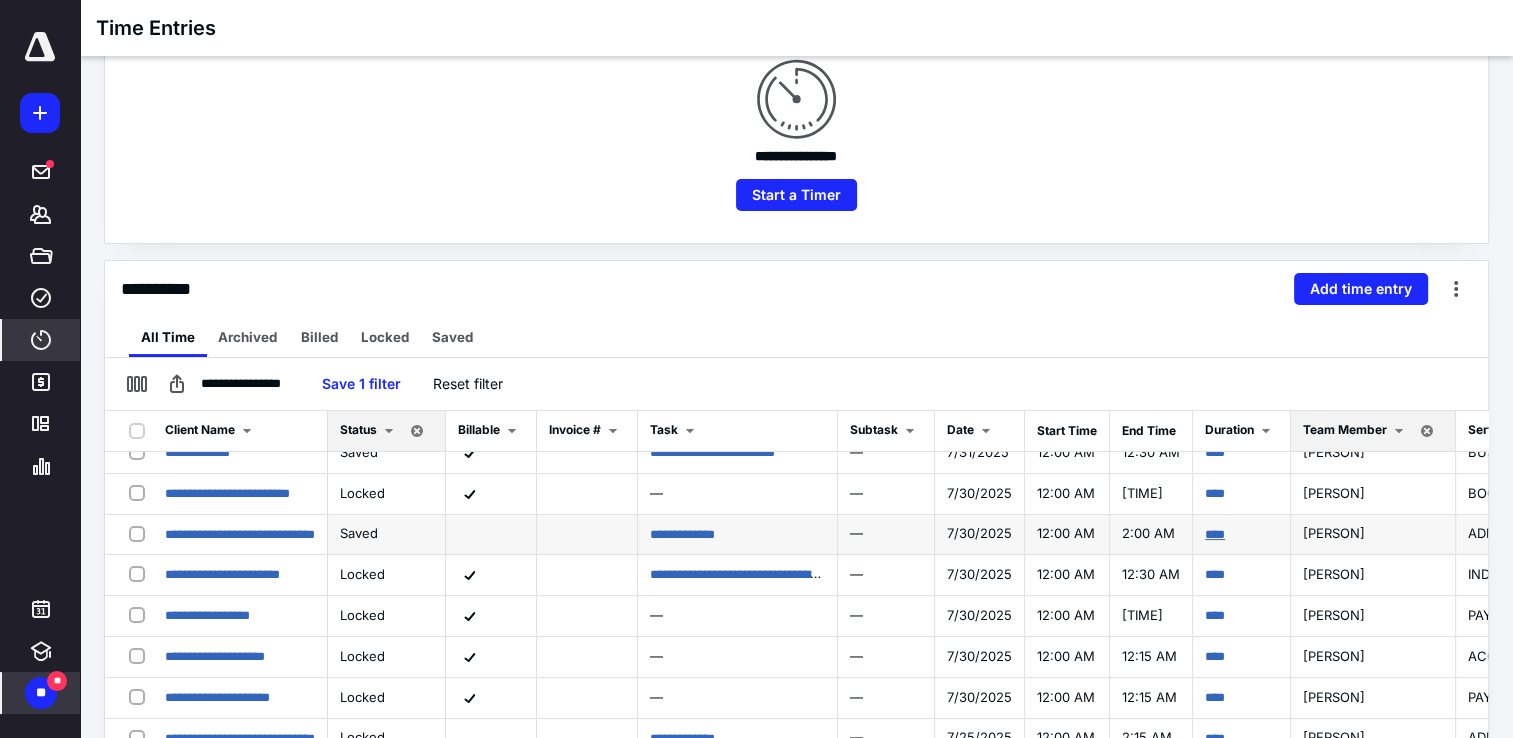 click on "****" at bounding box center (1215, 534) 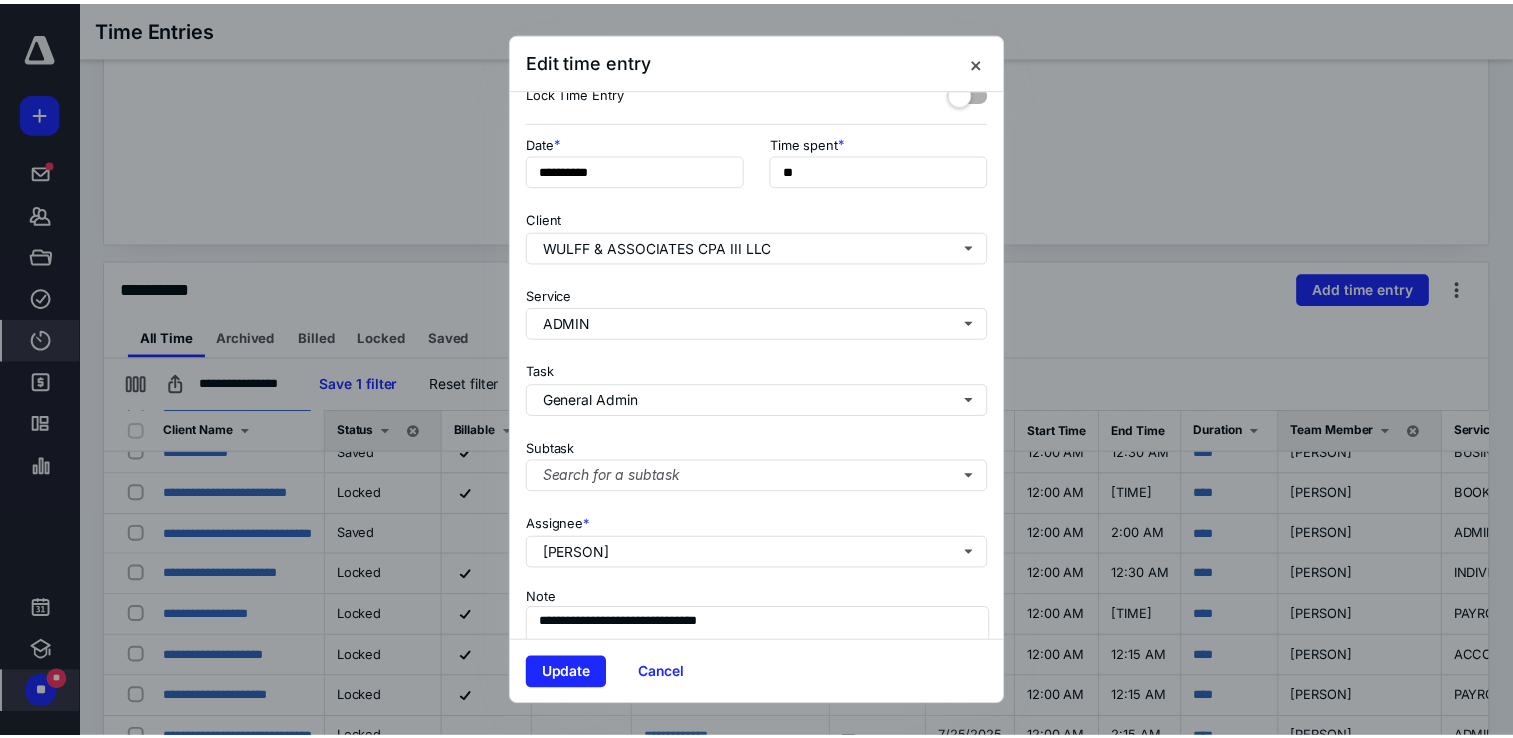 scroll, scrollTop: 194, scrollLeft: 0, axis: vertical 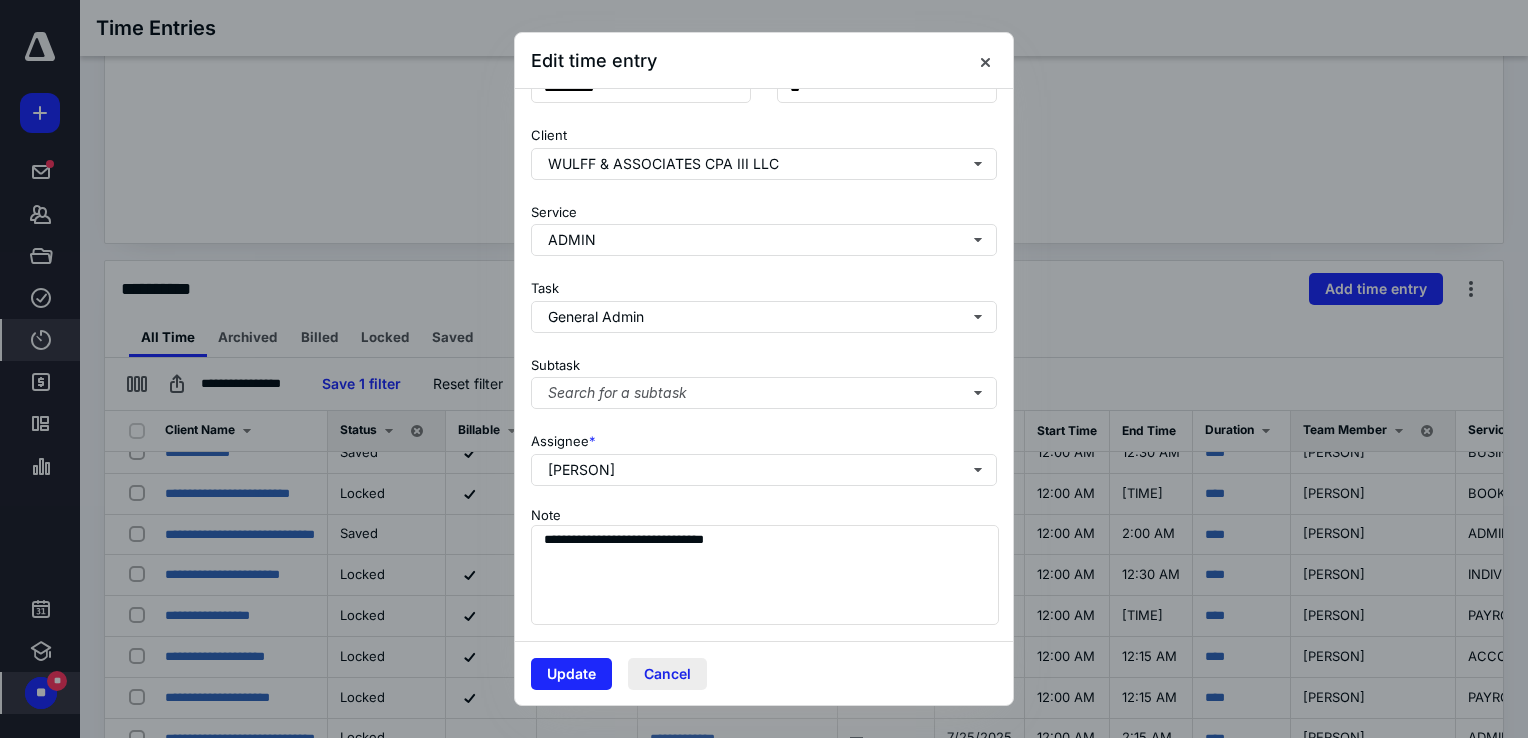 click on "Cancel" at bounding box center (667, 674) 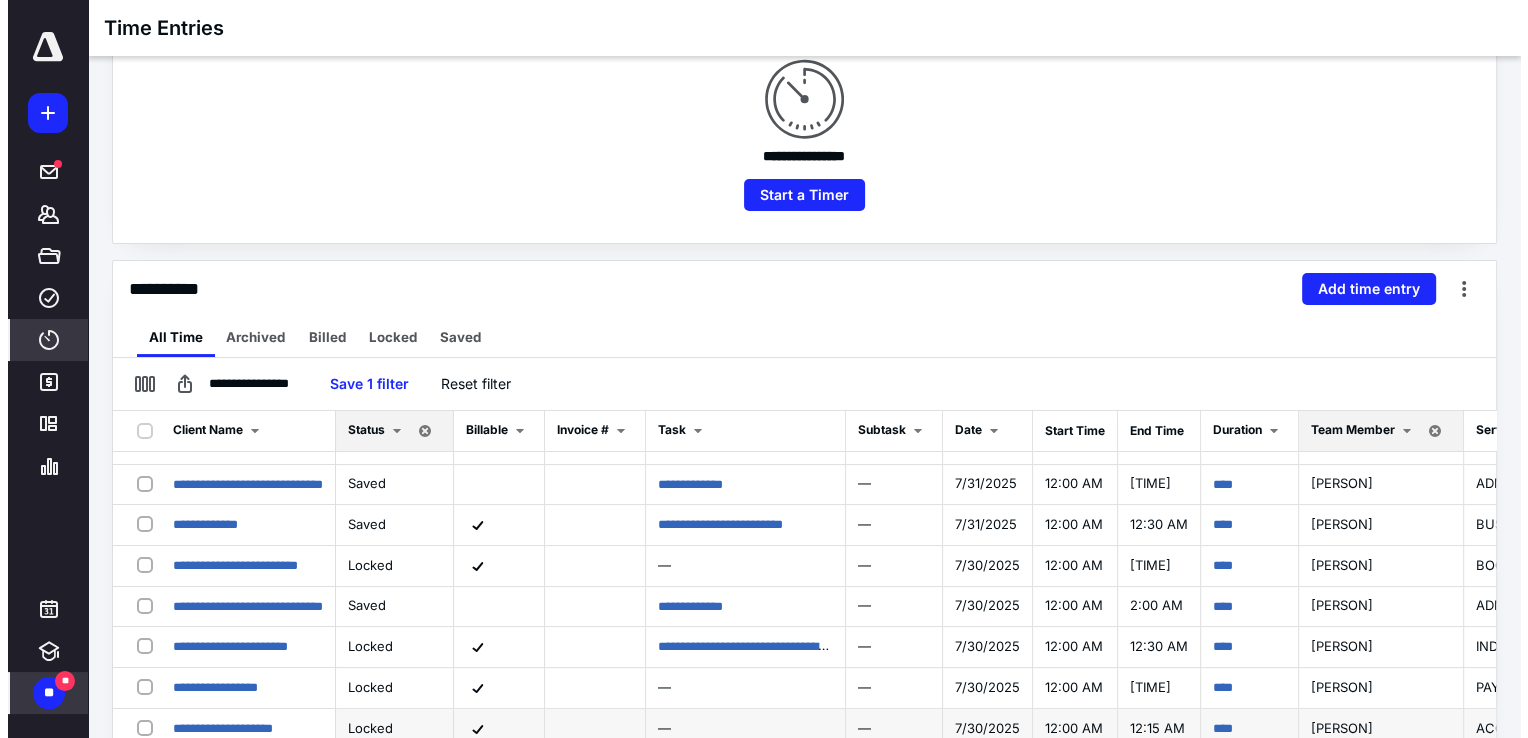 scroll, scrollTop: 0, scrollLeft: 0, axis: both 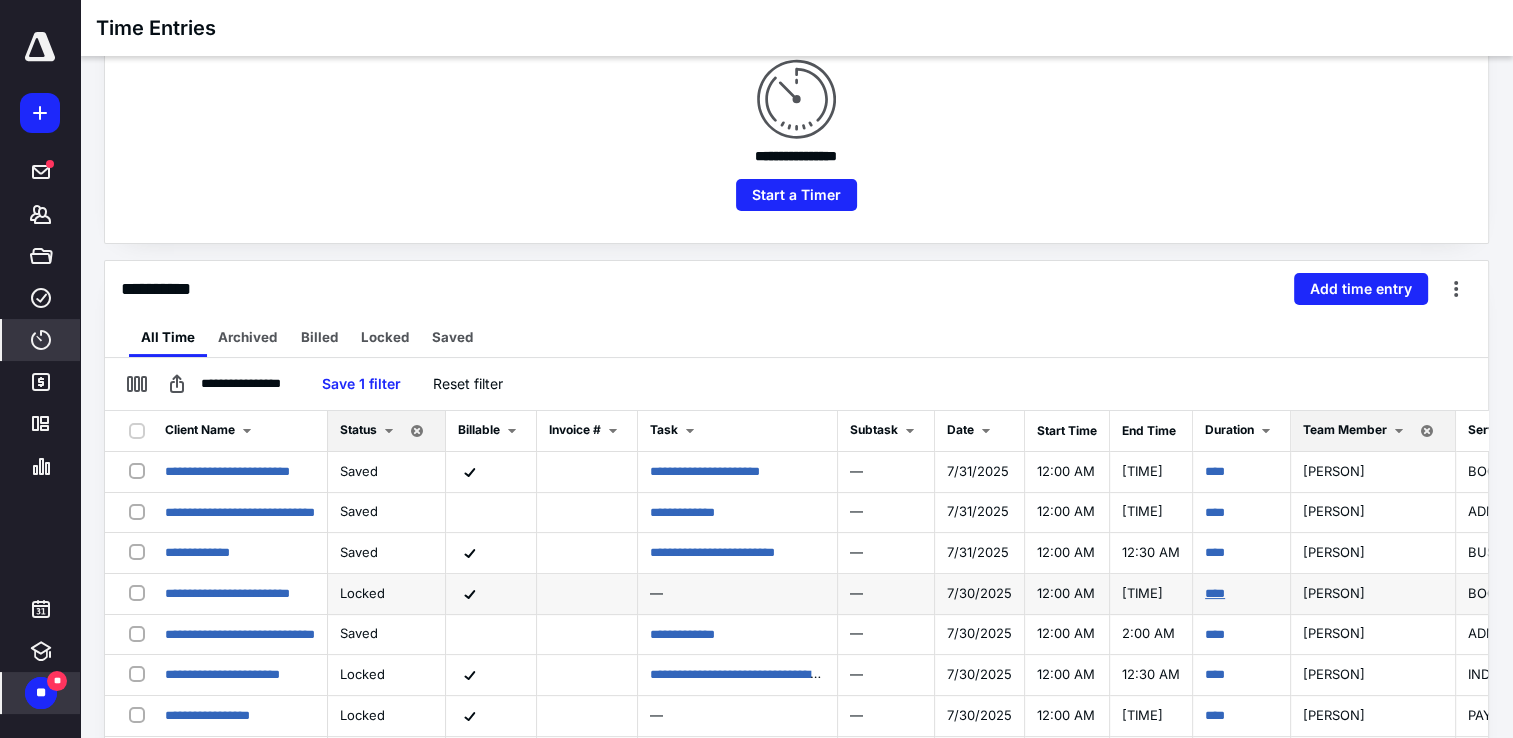 click on "****" at bounding box center (1215, 593) 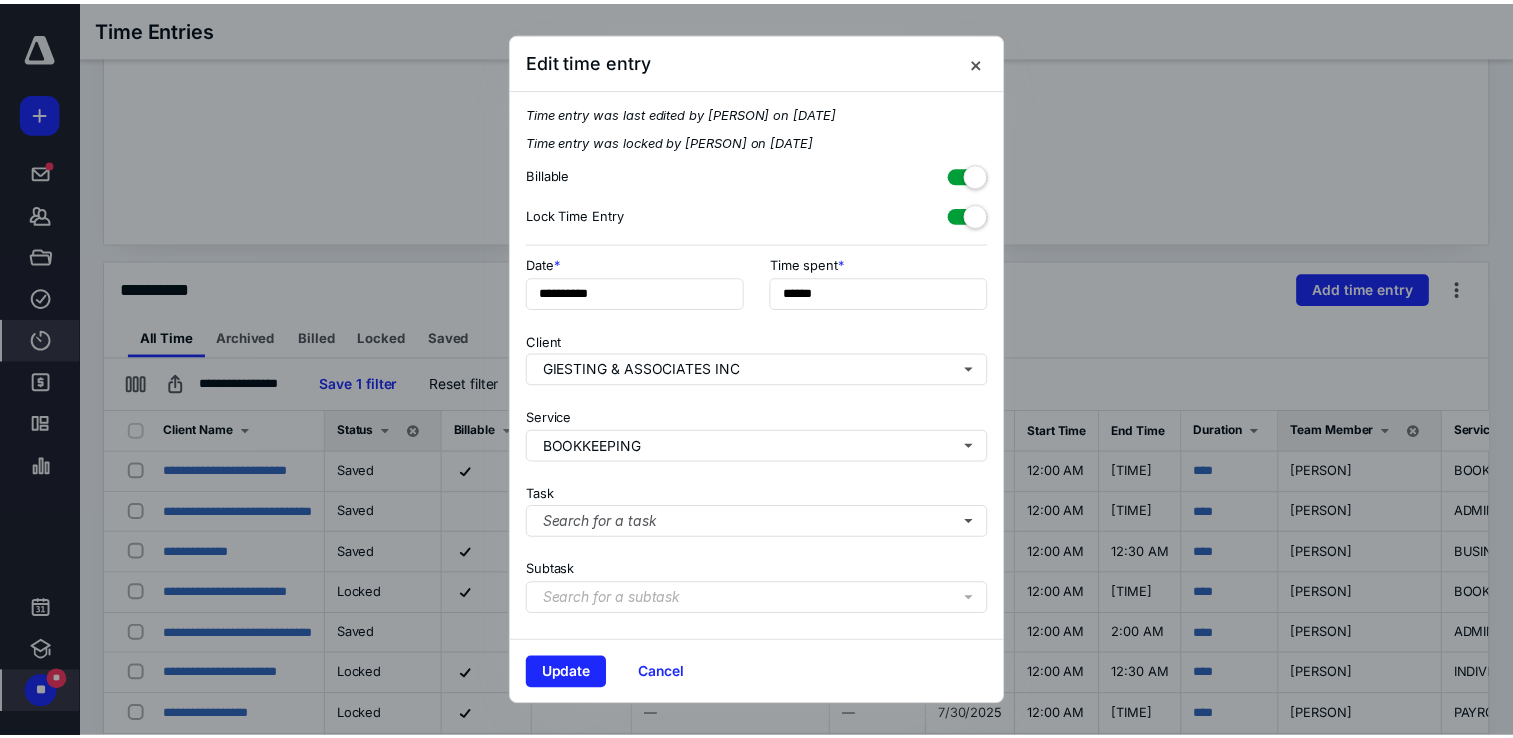 scroll, scrollTop: 0, scrollLeft: 0, axis: both 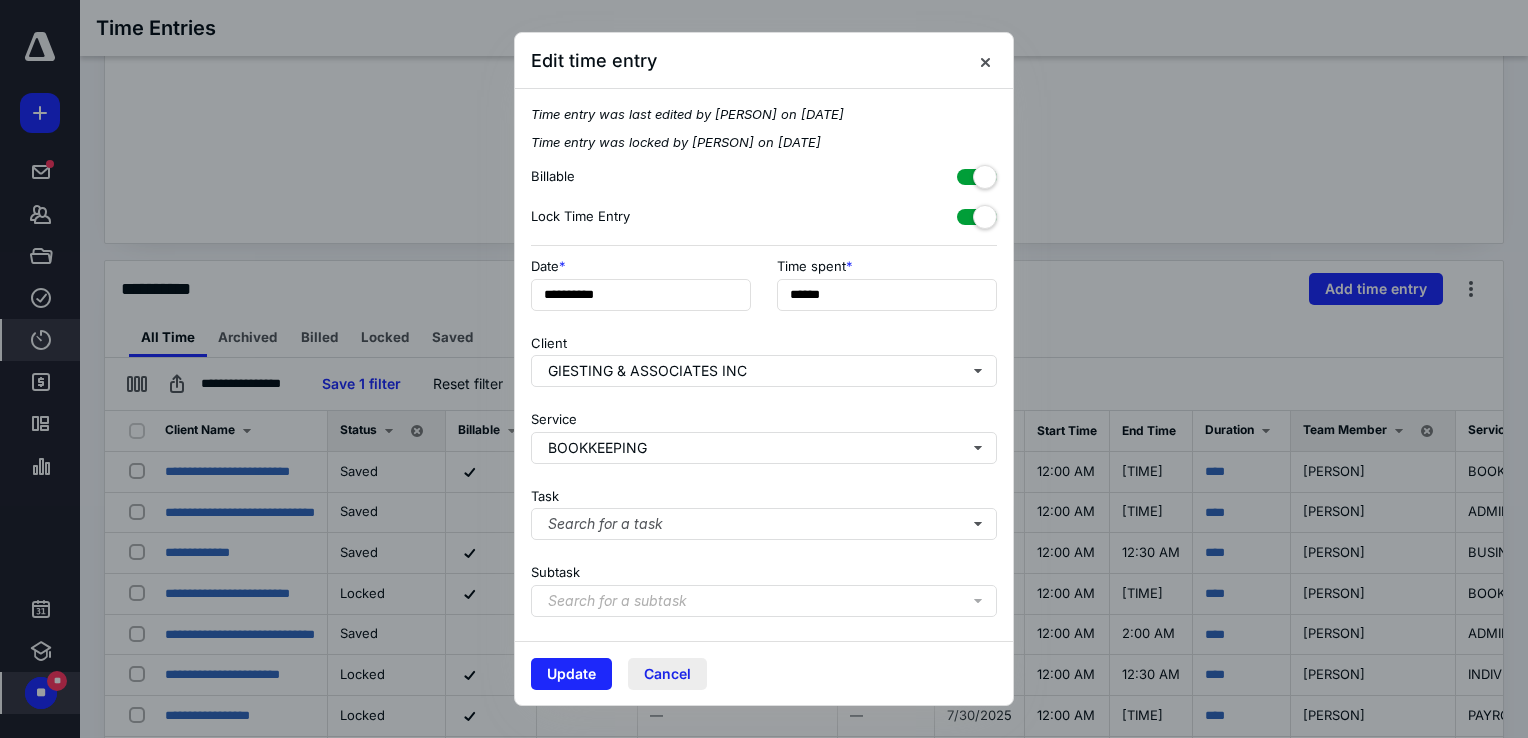 click on "Cancel" at bounding box center (667, 674) 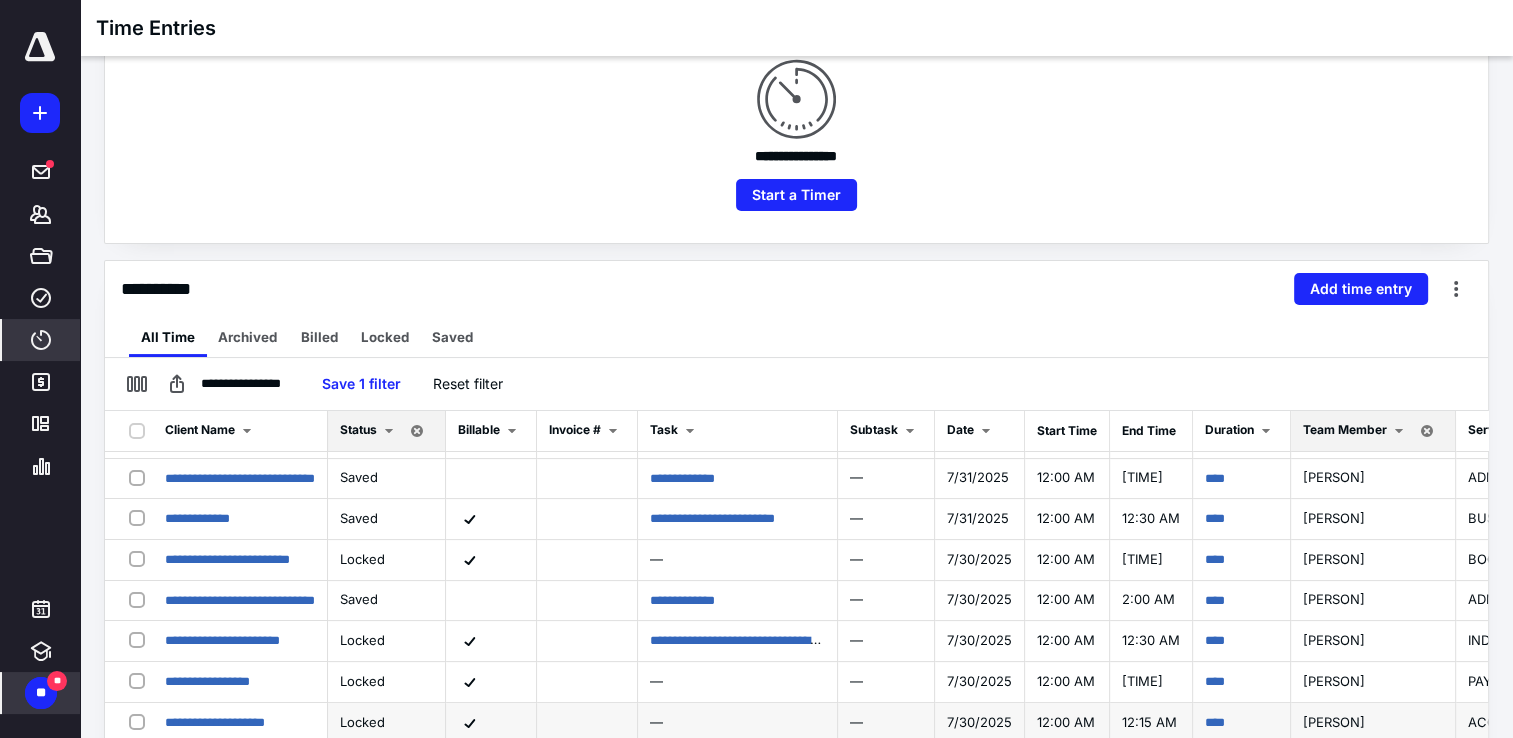 scroll, scrollTop: 0, scrollLeft: 0, axis: both 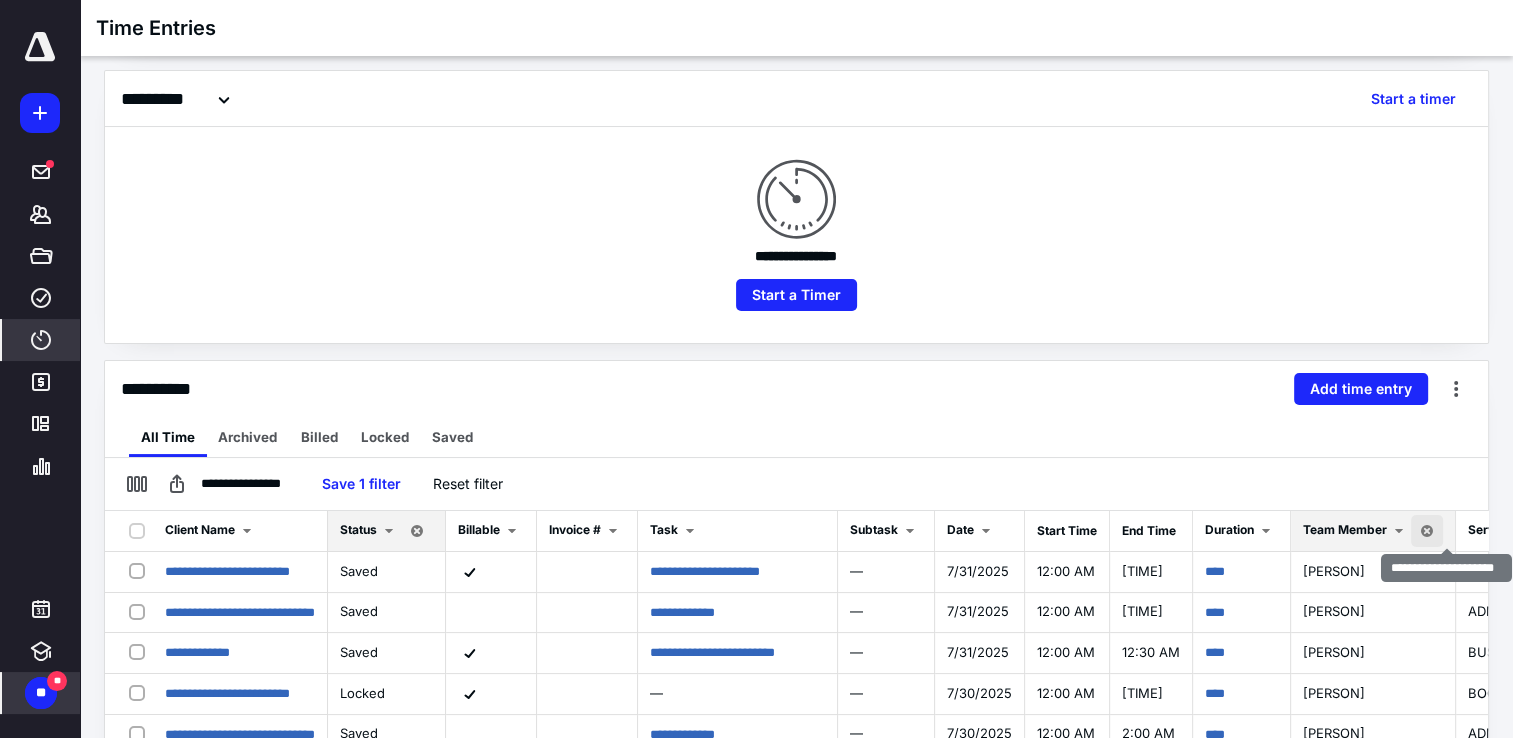 click at bounding box center [1427, 531] 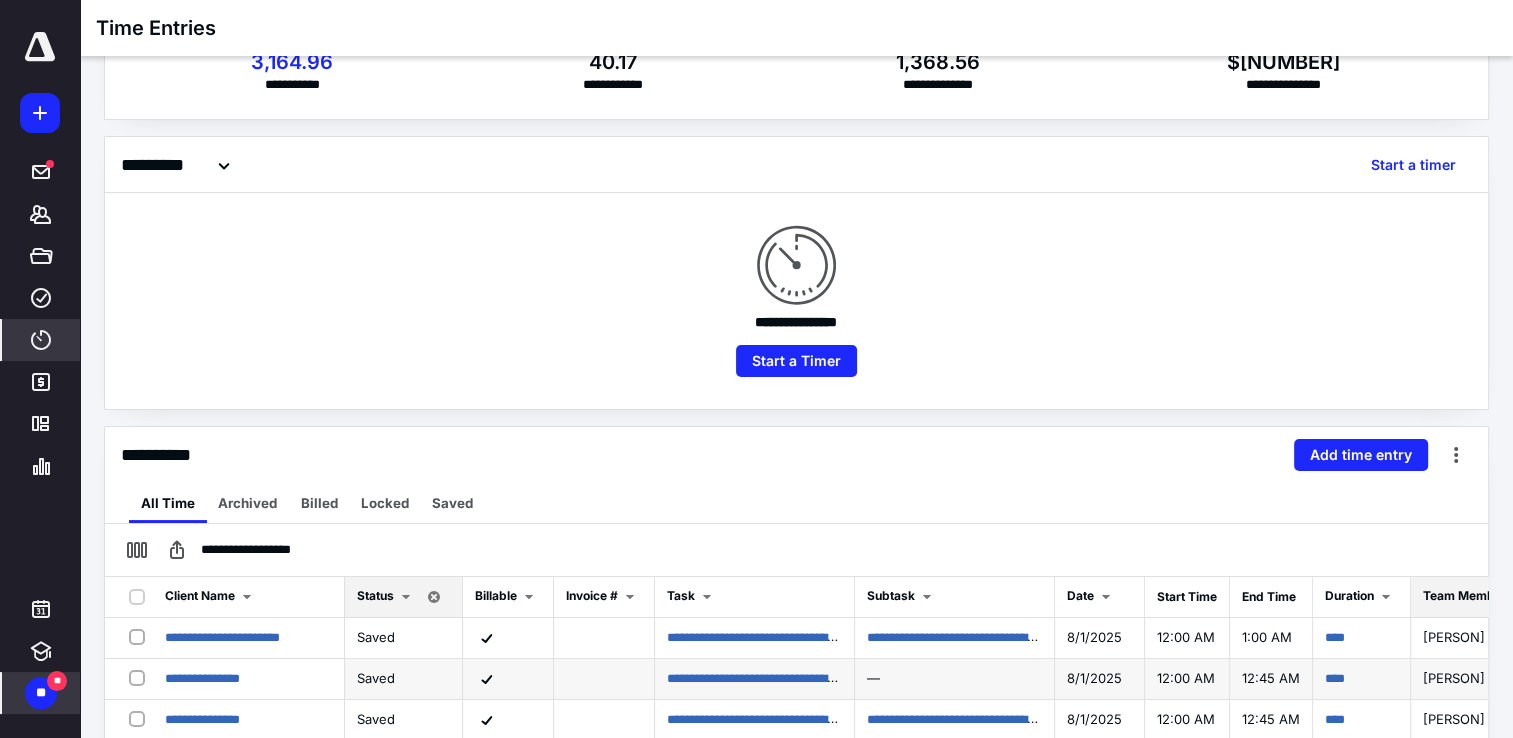 scroll, scrollTop: 42, scrollLeft: 0, axis: vertical 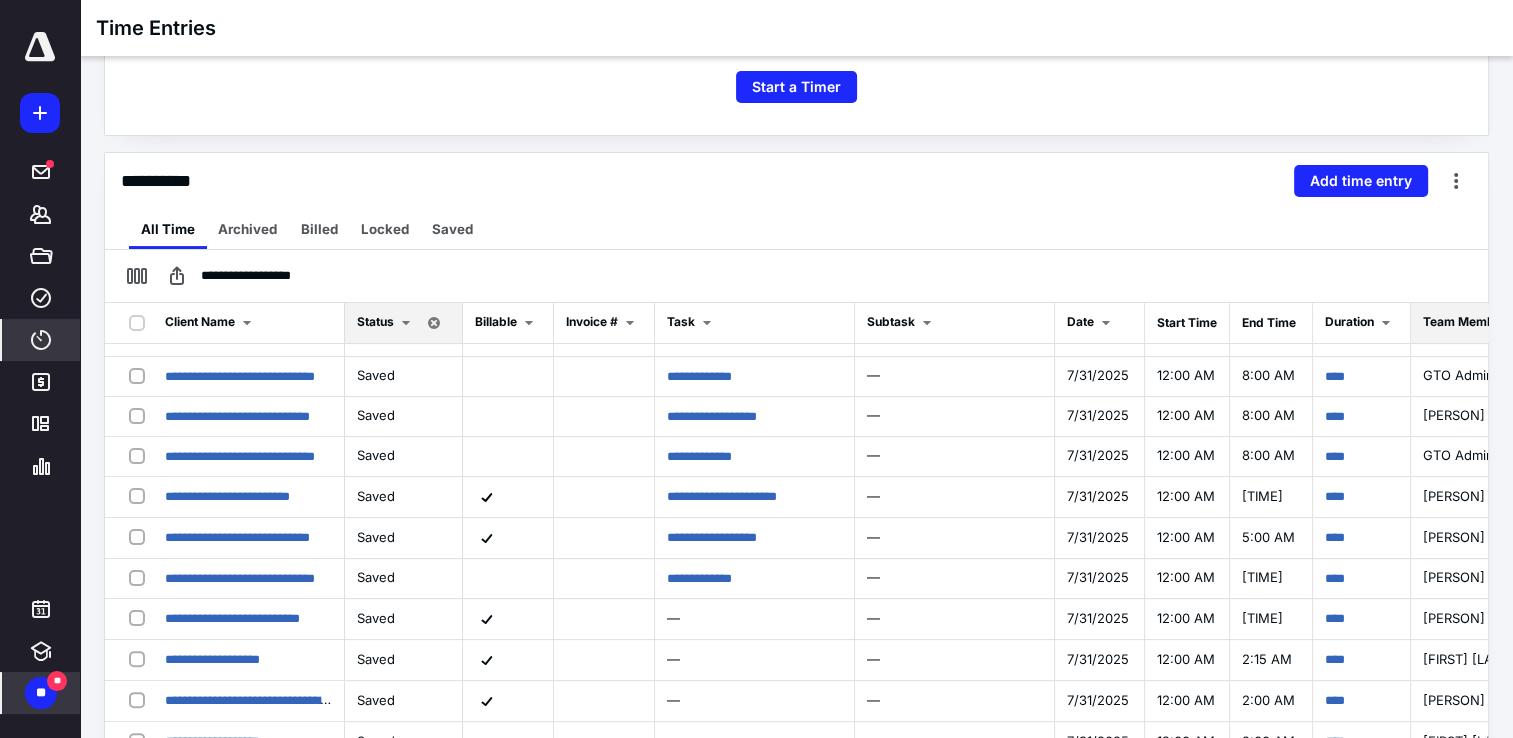 click on "Team Member" at bounding box center [1465, 321] 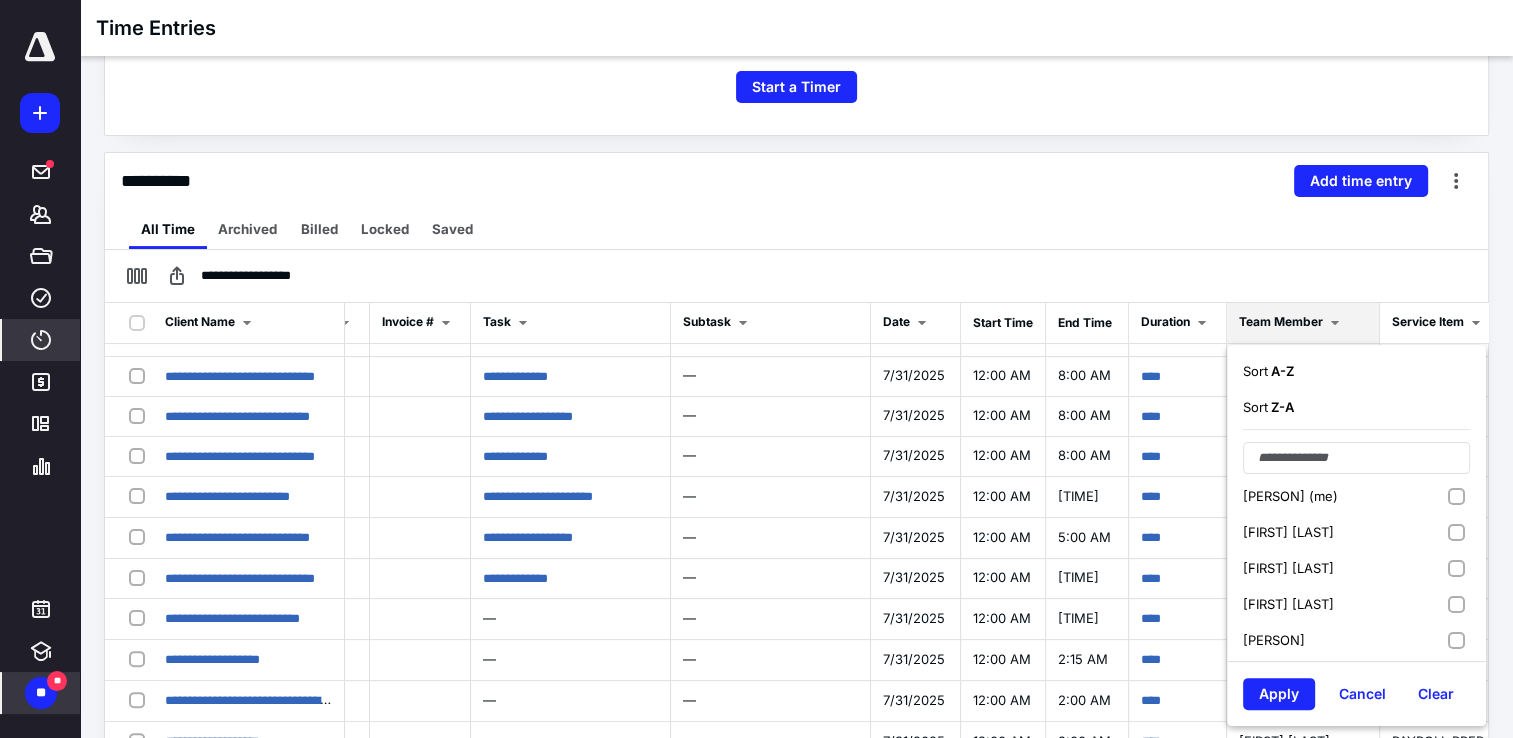 scroll, scrollTop: 300, scrollLeft: 0, axis: vertical 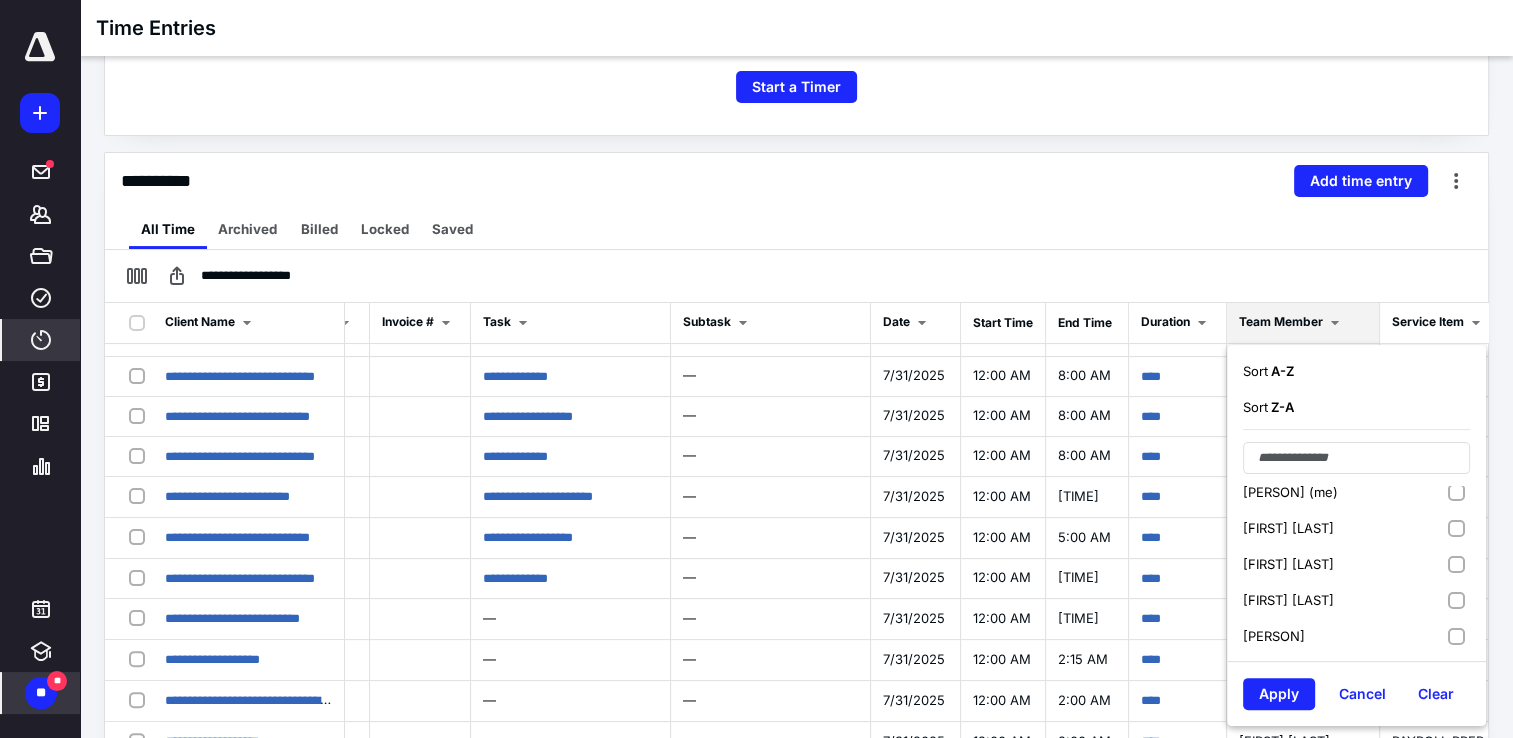 click on "[FIRST] [LAST]" at bounding box center (1356, 528) 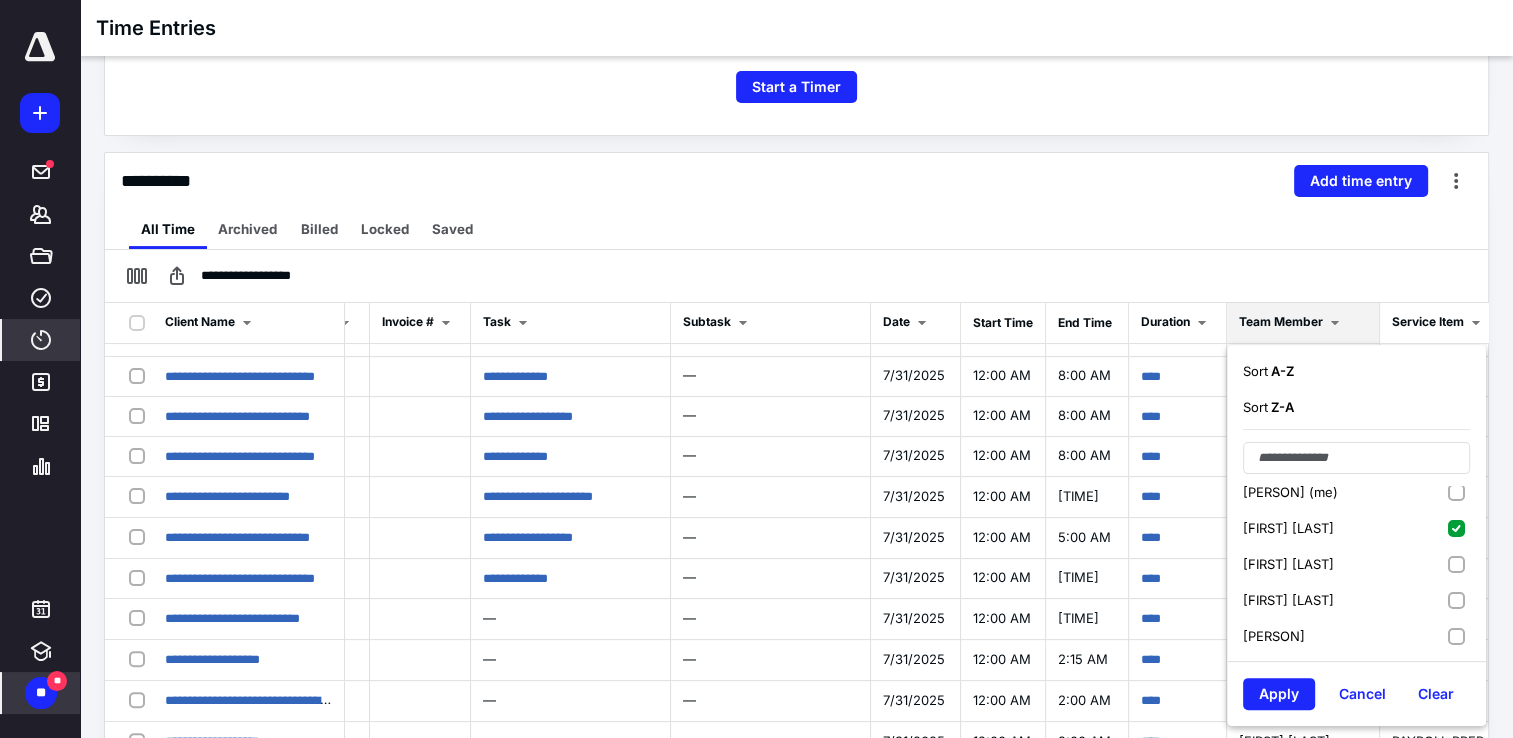 checkbox on "true" 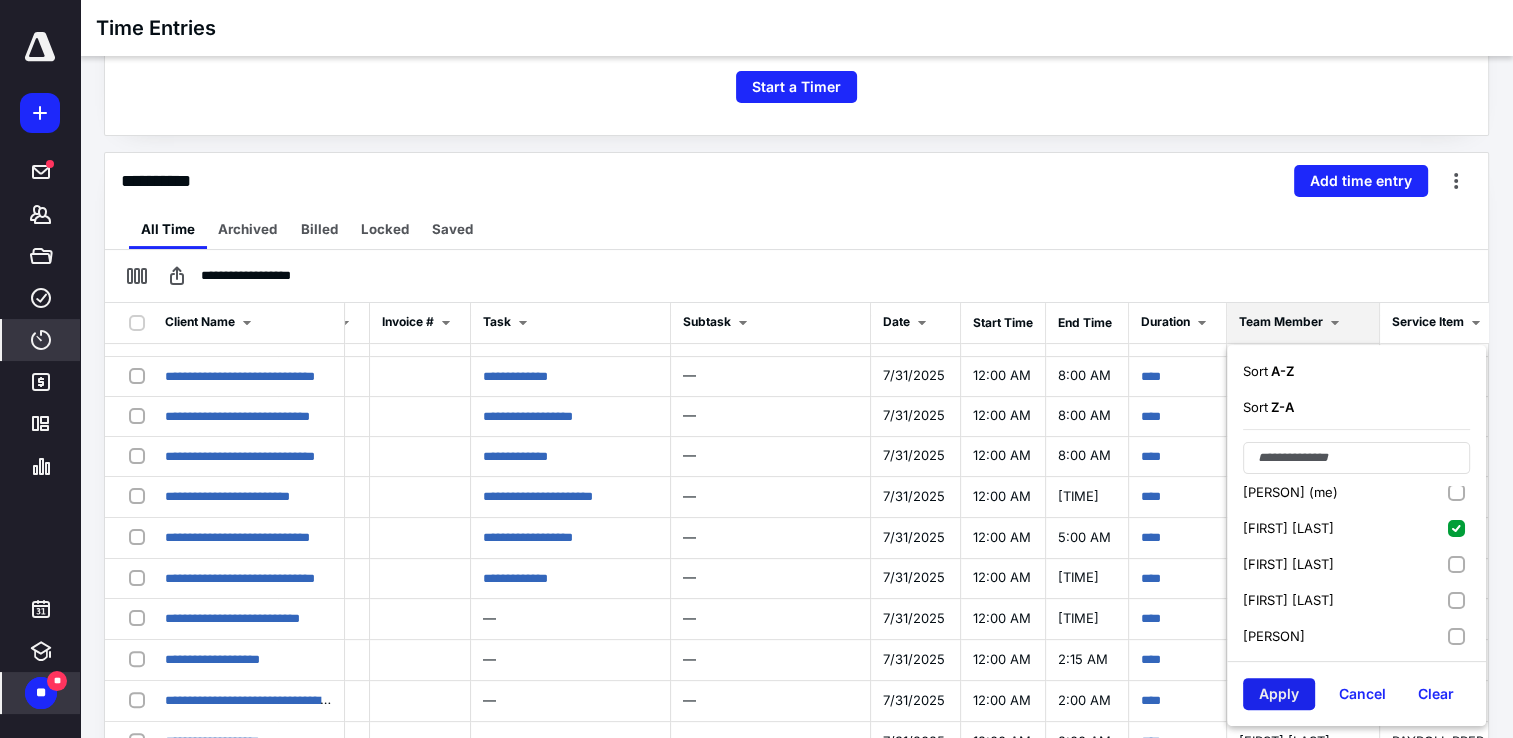 click on "Apply" at bounding box center [1279, 694] 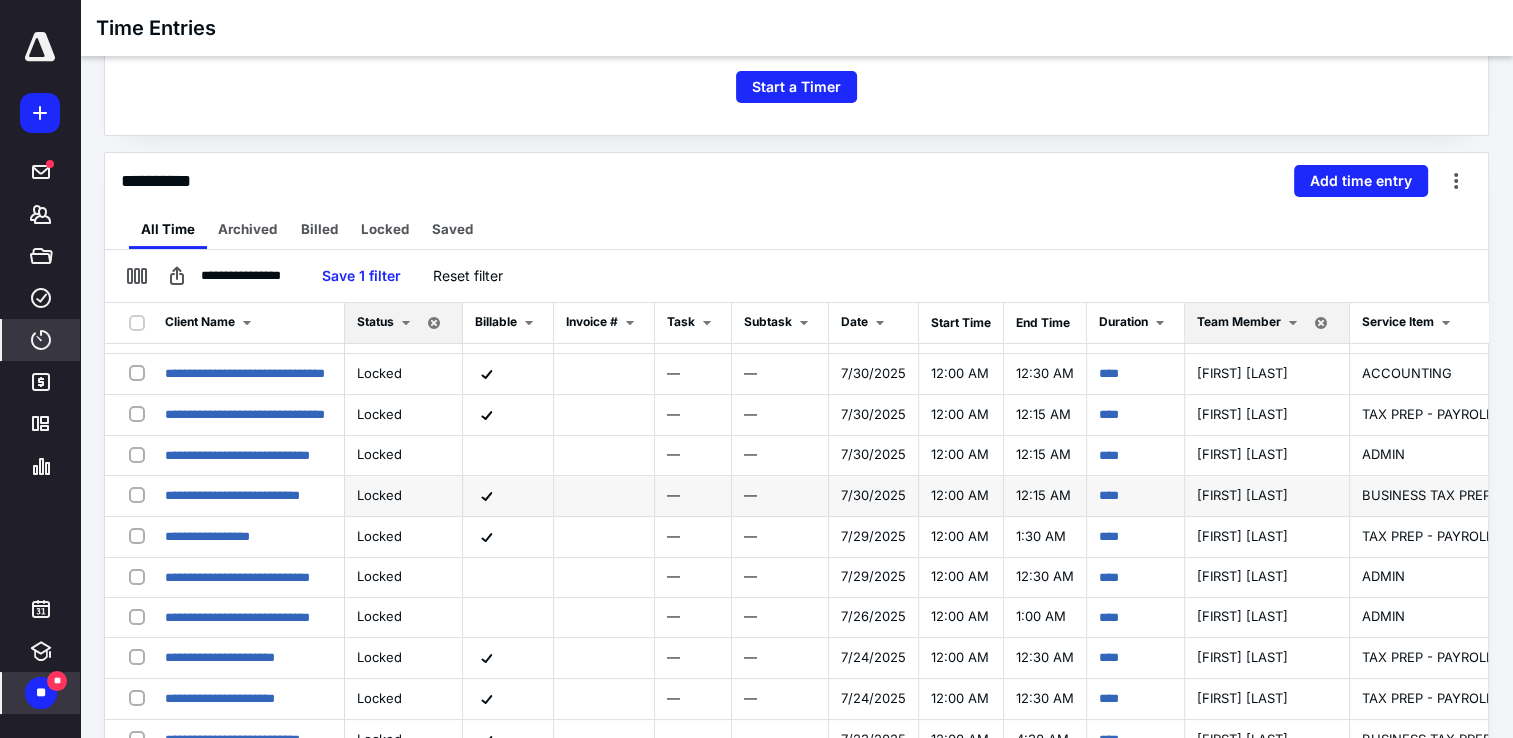 scroll, scrollTop: 0, scrollLeft: 0, axis: both 